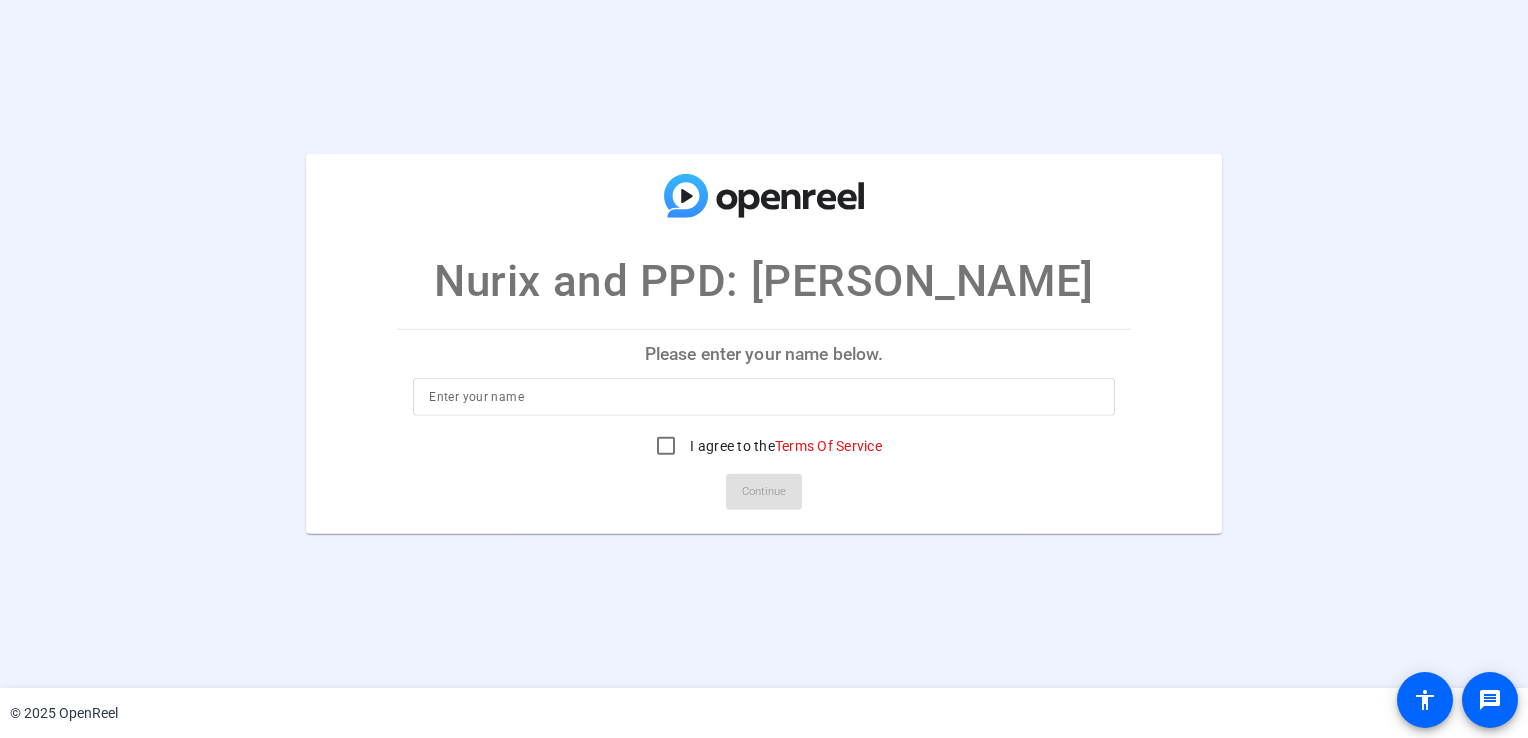 scroll, scrollTop: 0, scrollLeft: 0, axis: both 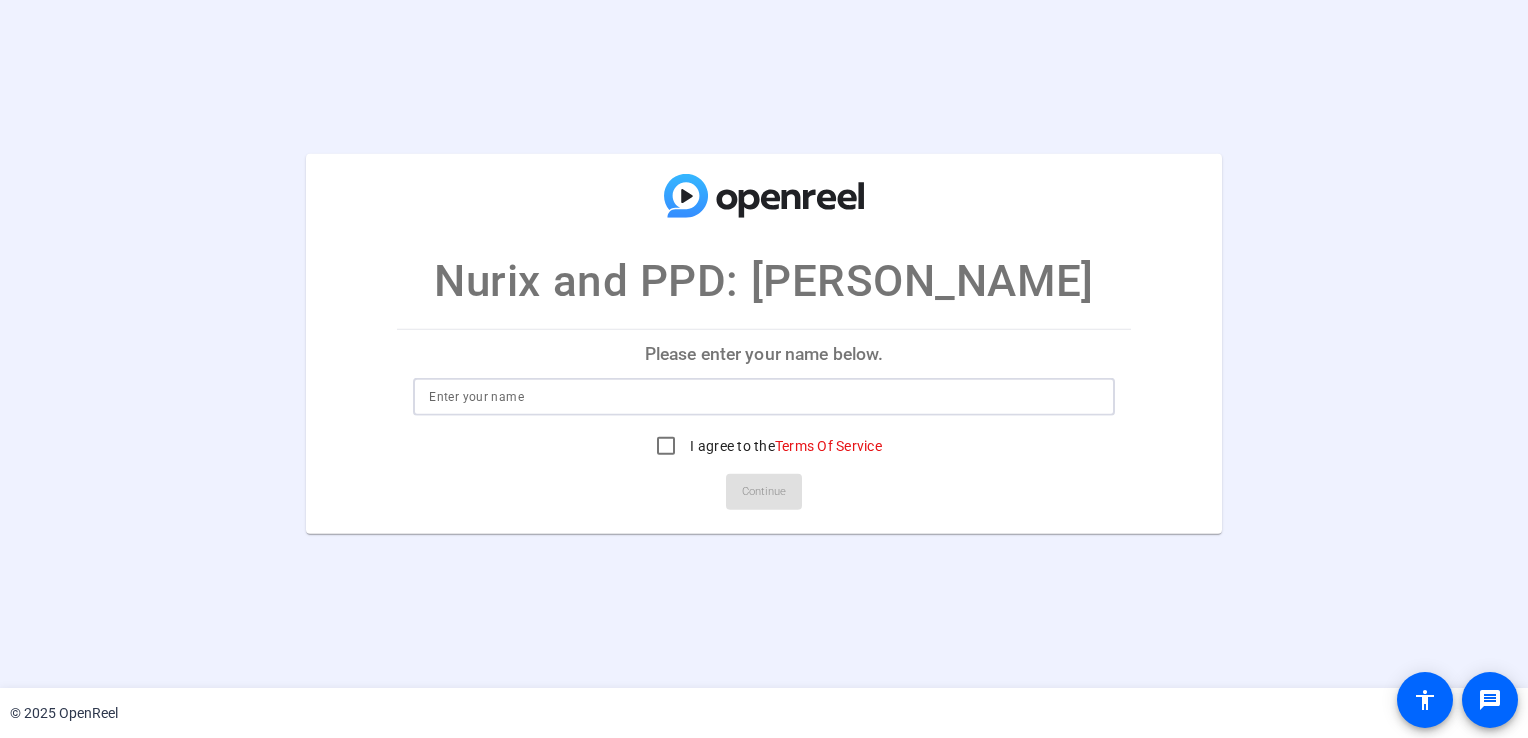 click at bounding box center [763, 397] 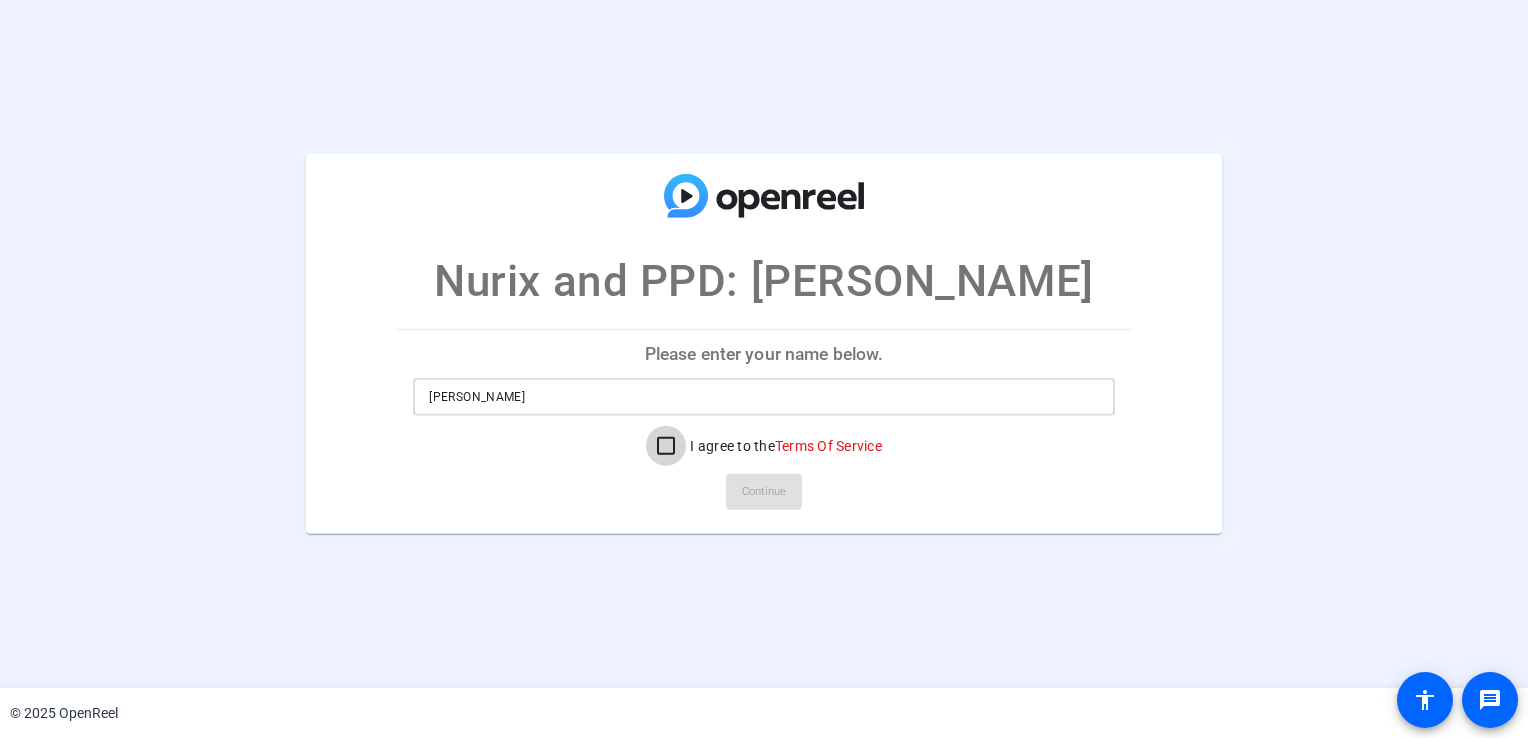 click on "I agree to the  Terms Of Service" at bounding box center (666, 446) 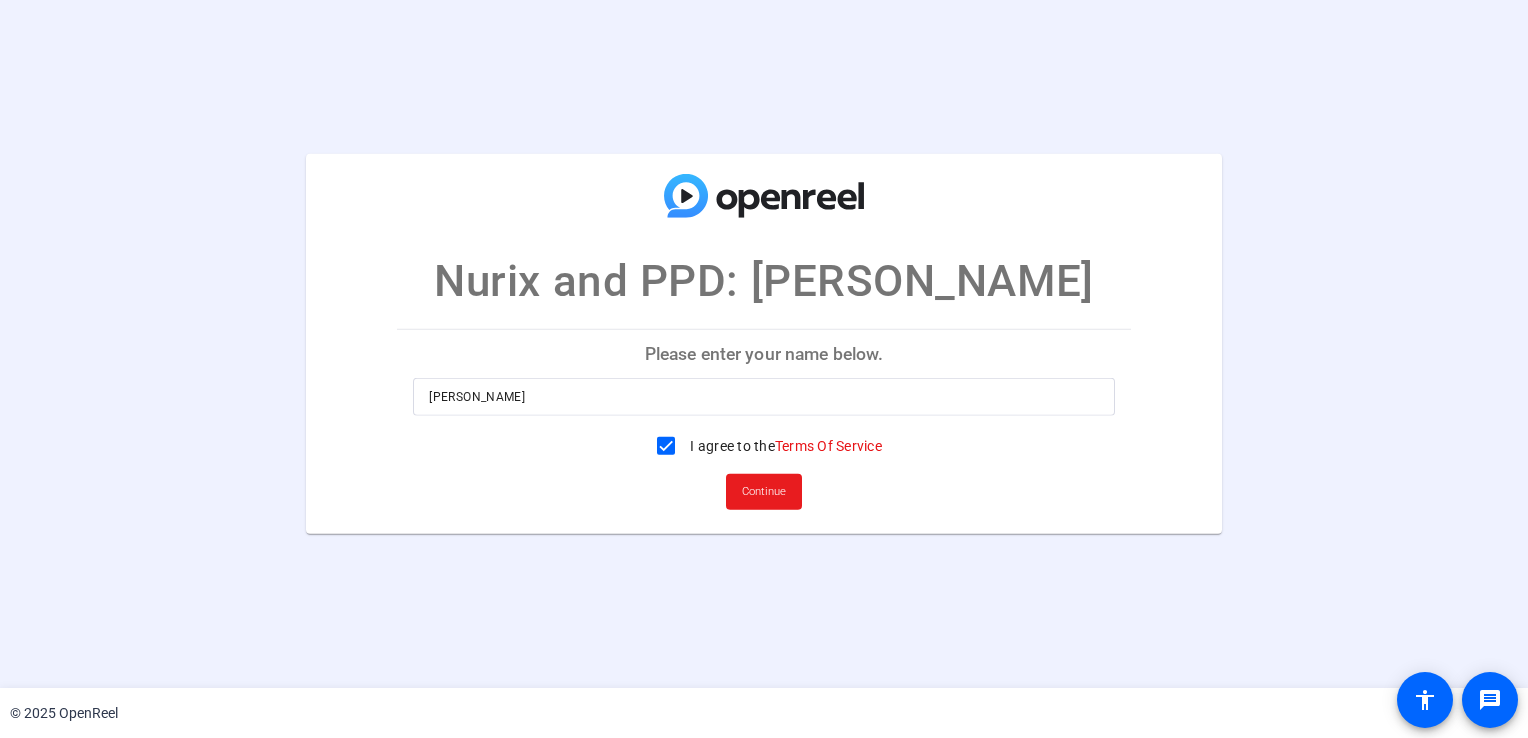 click on "Continue" 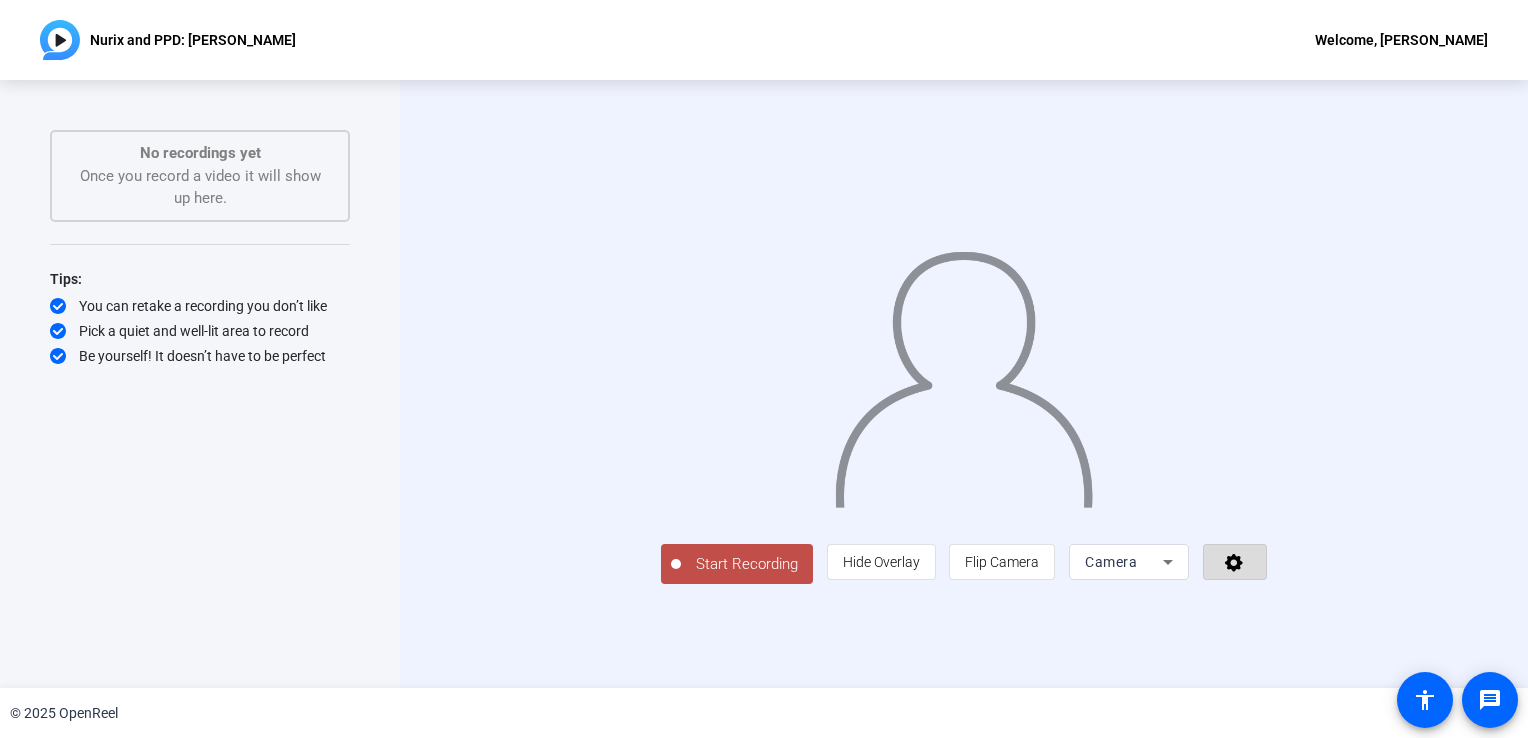 click 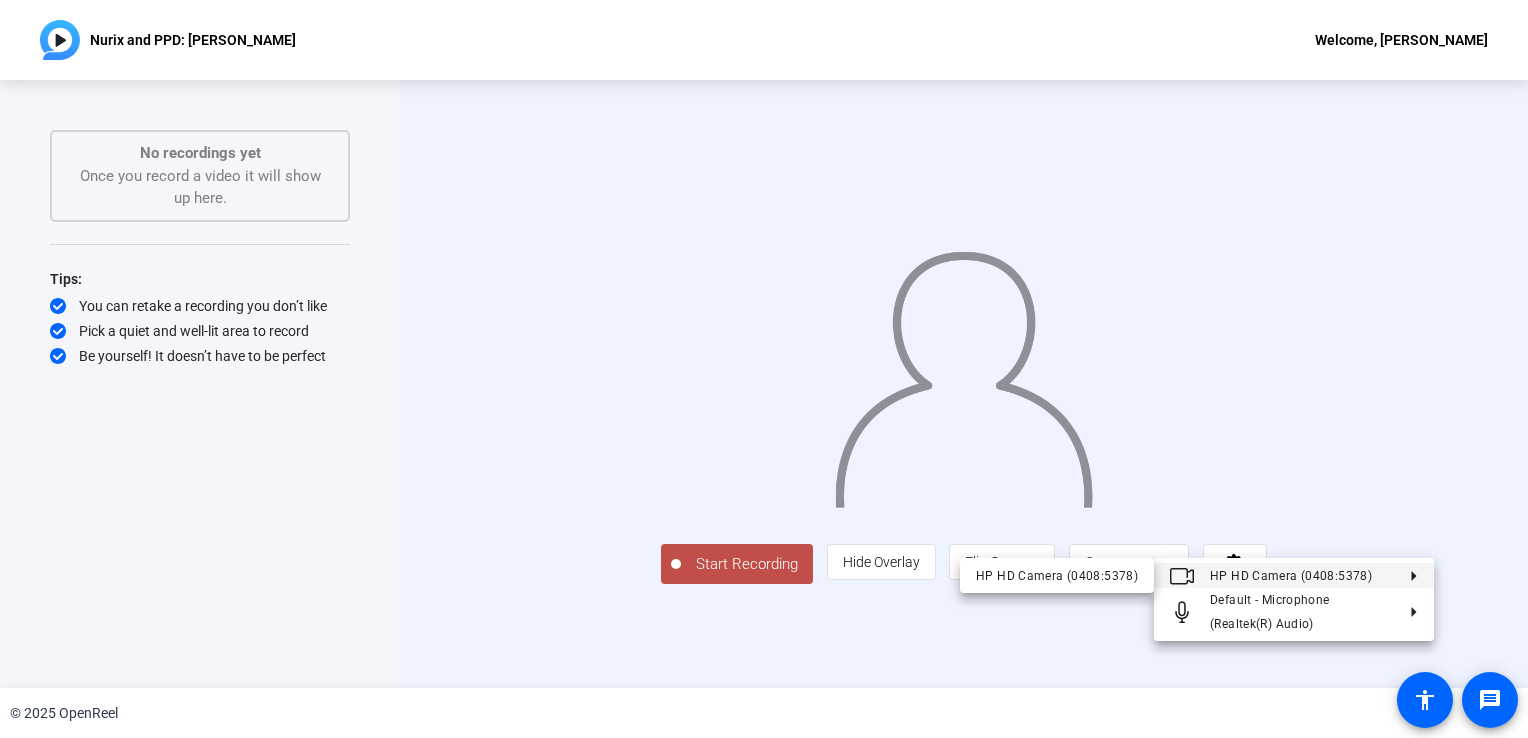 click at bounding box center [764, 369] 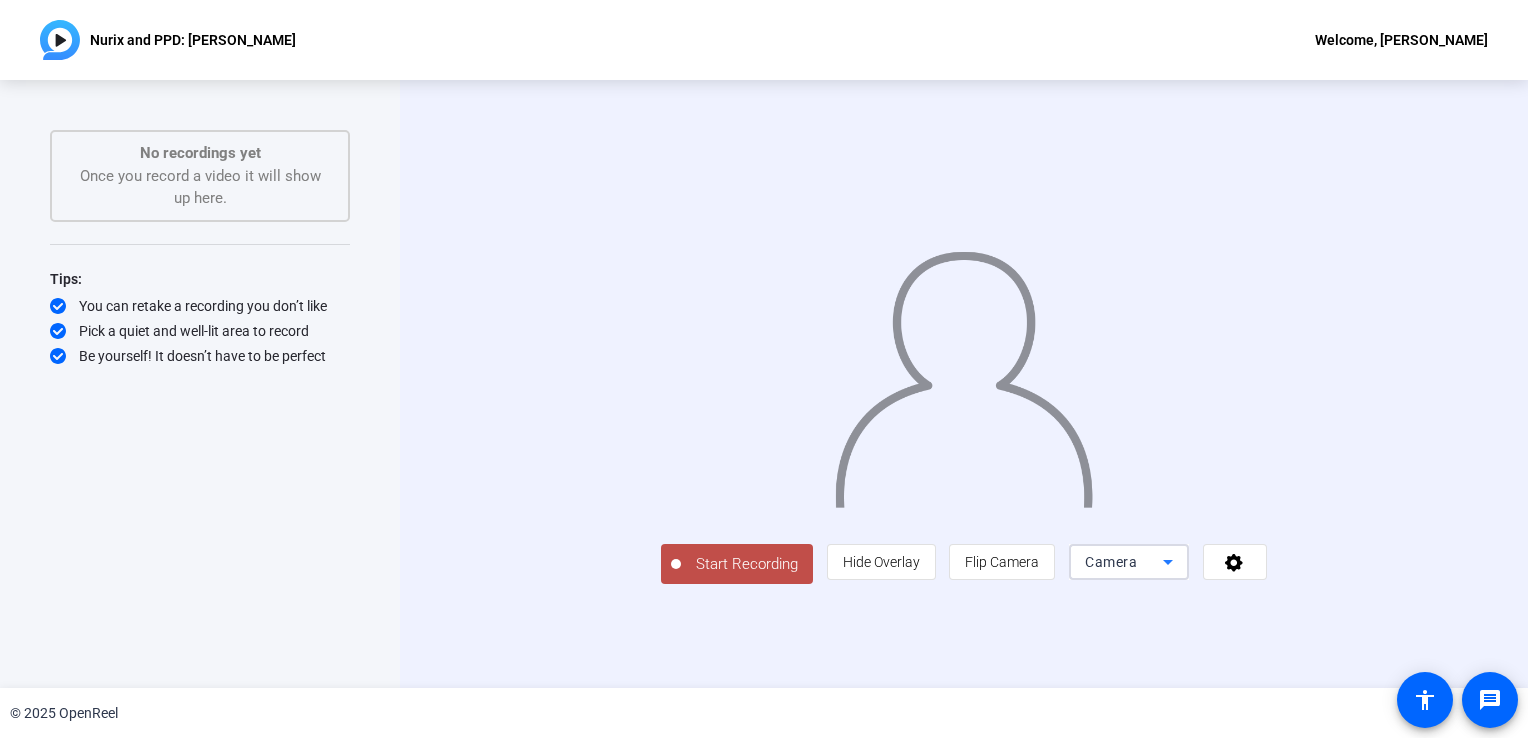 click on "Camera" at bounding box center [1111, 562] 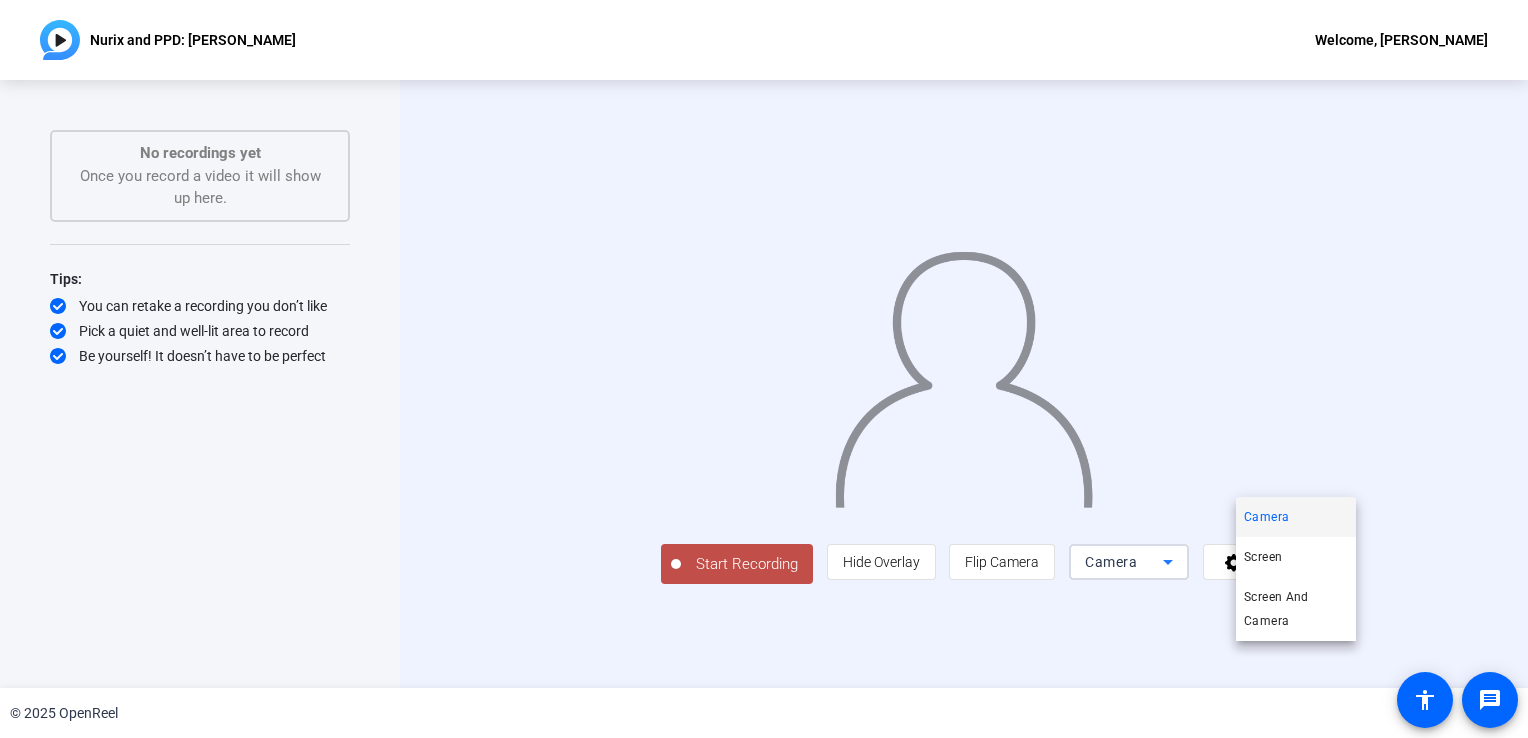 click at bounding box center [764, 369] 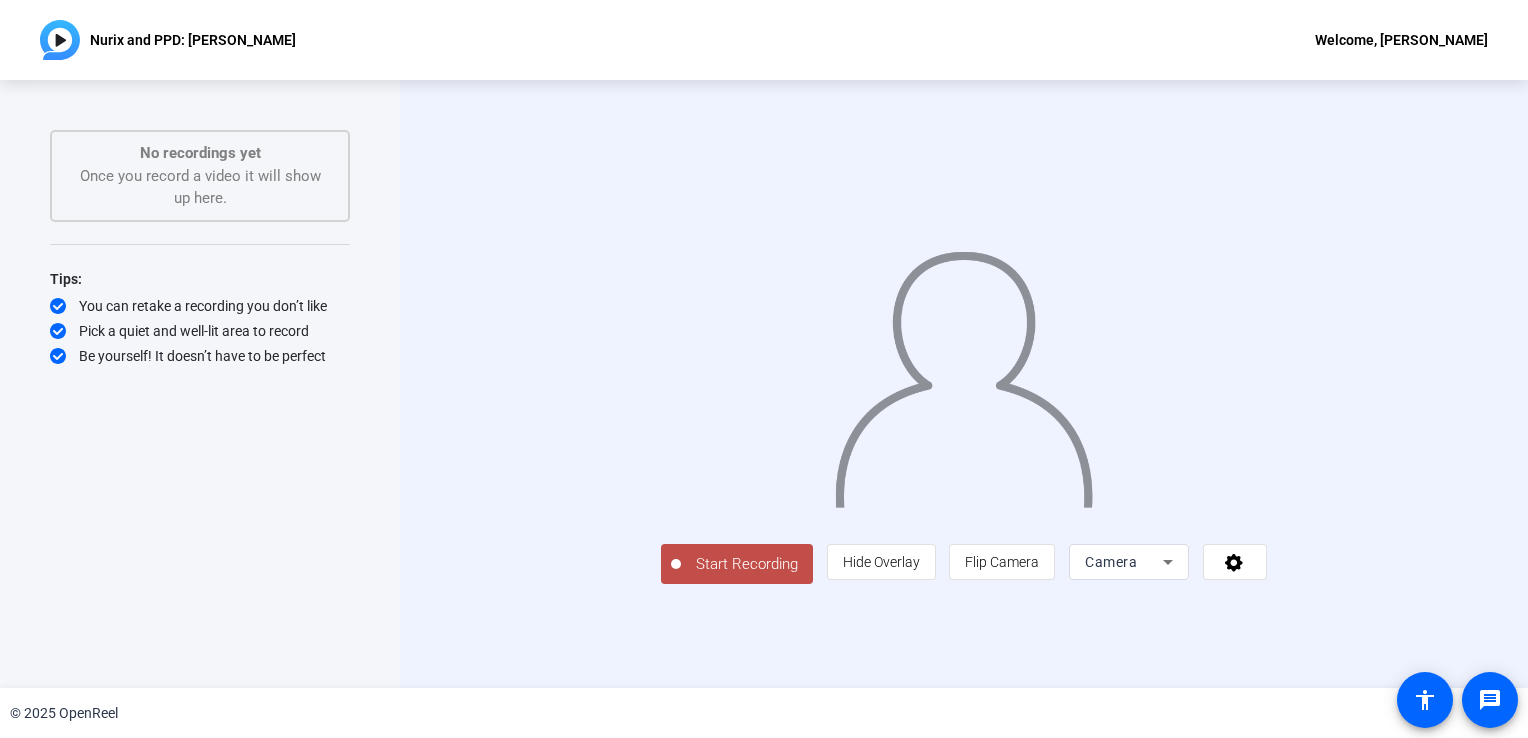 scroll, scrollTop: 10, scrollLeft: 0, axis: vertical 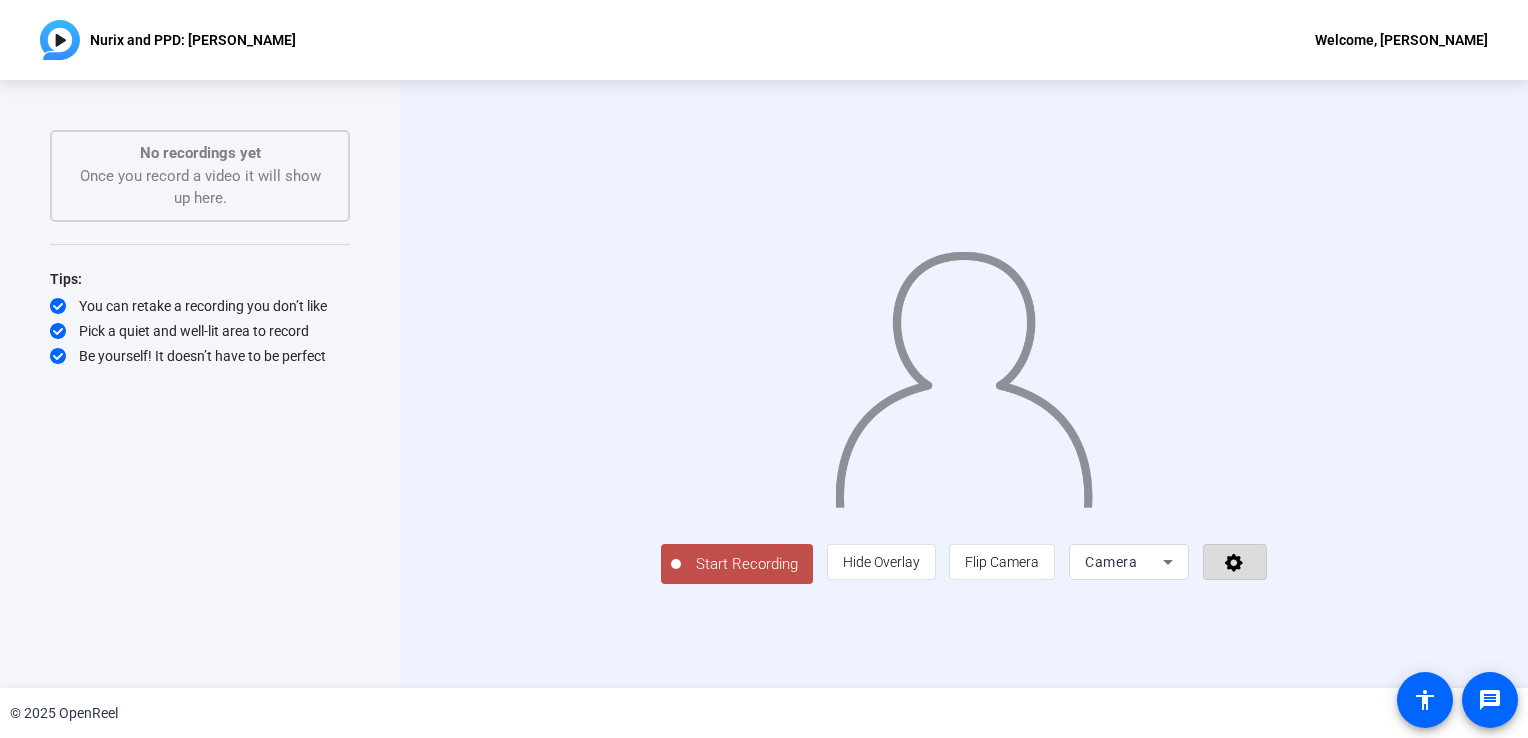 click 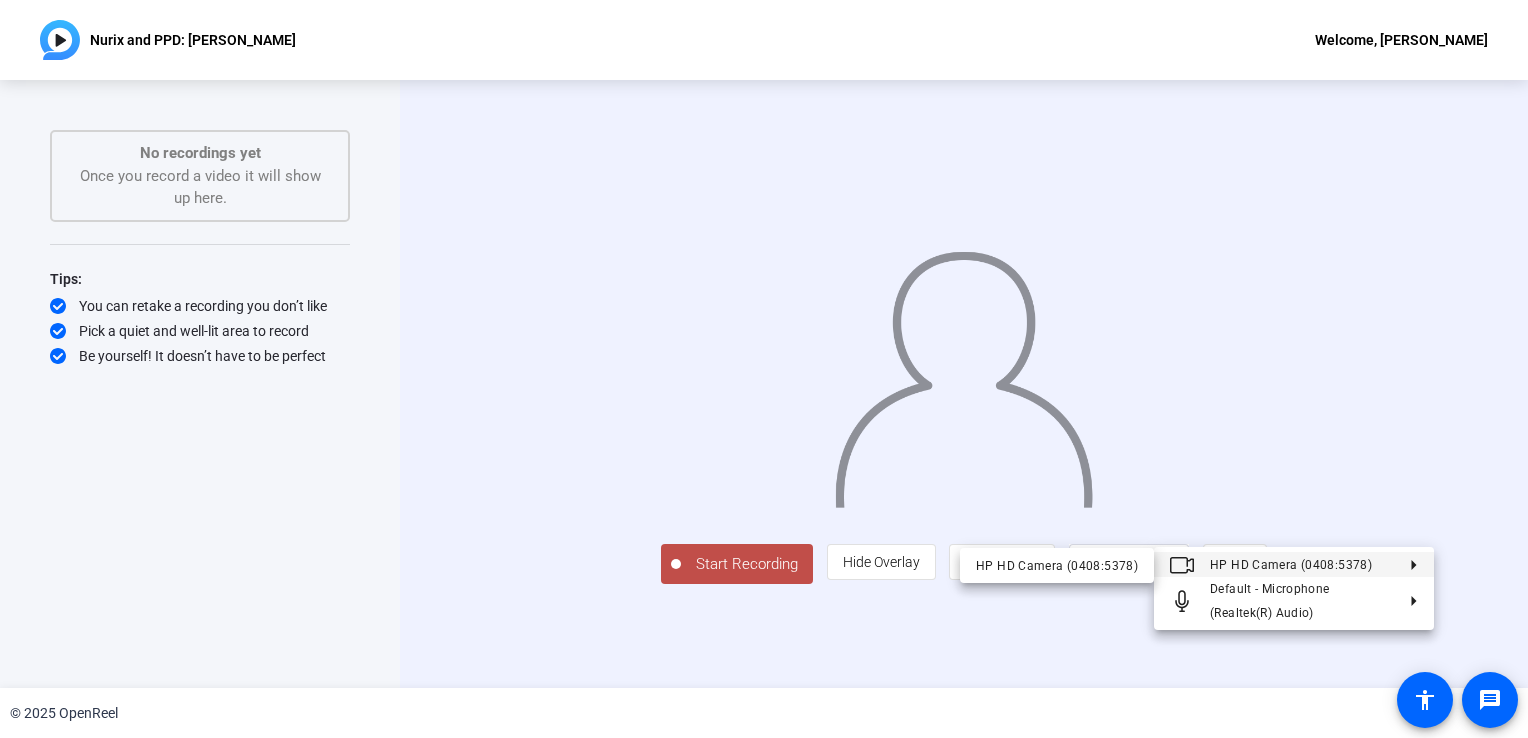 click at bounding box center [764, 369] 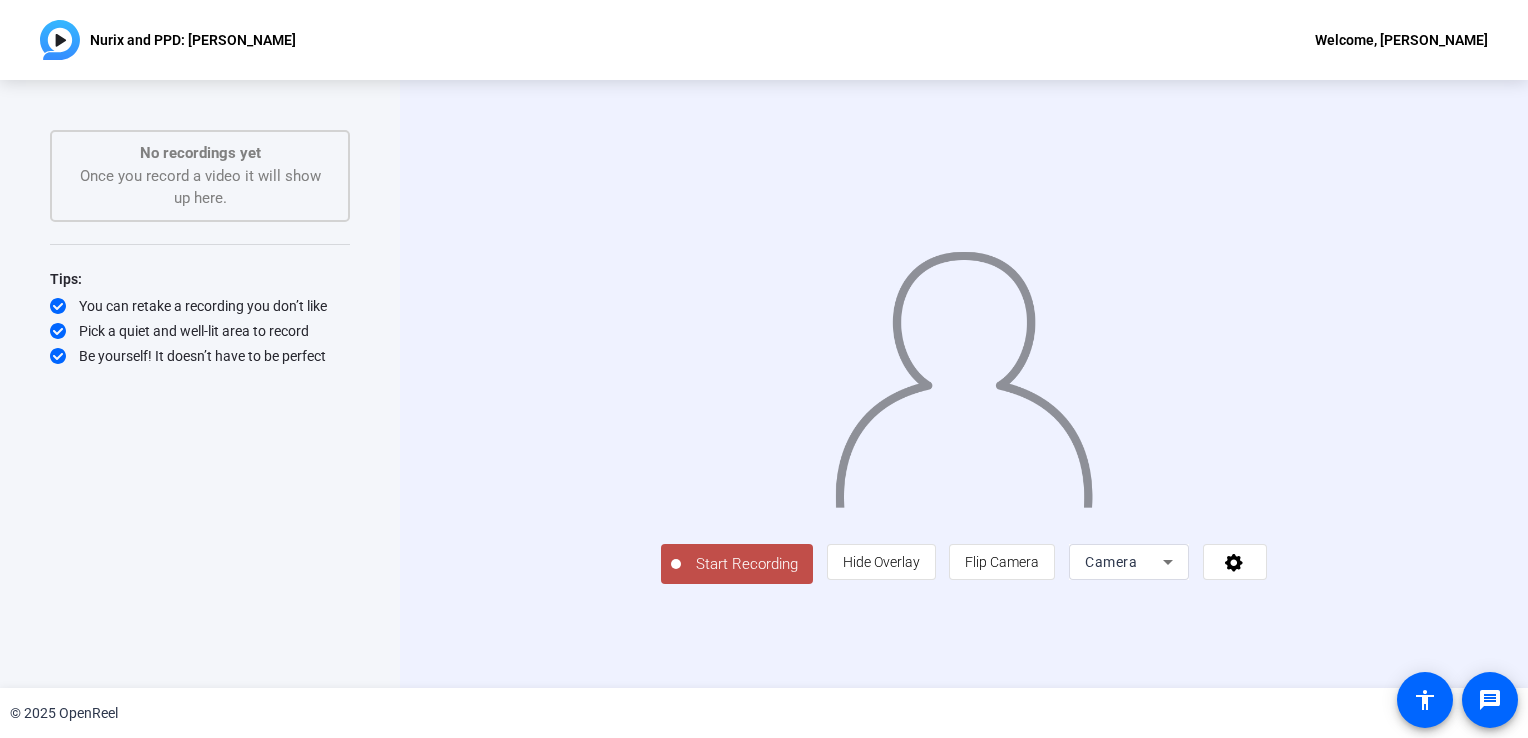drag, startPoint x: 1234, startPoint y: 206, endPoint x: 1187, endPoint y: 130, distance: 89.358826 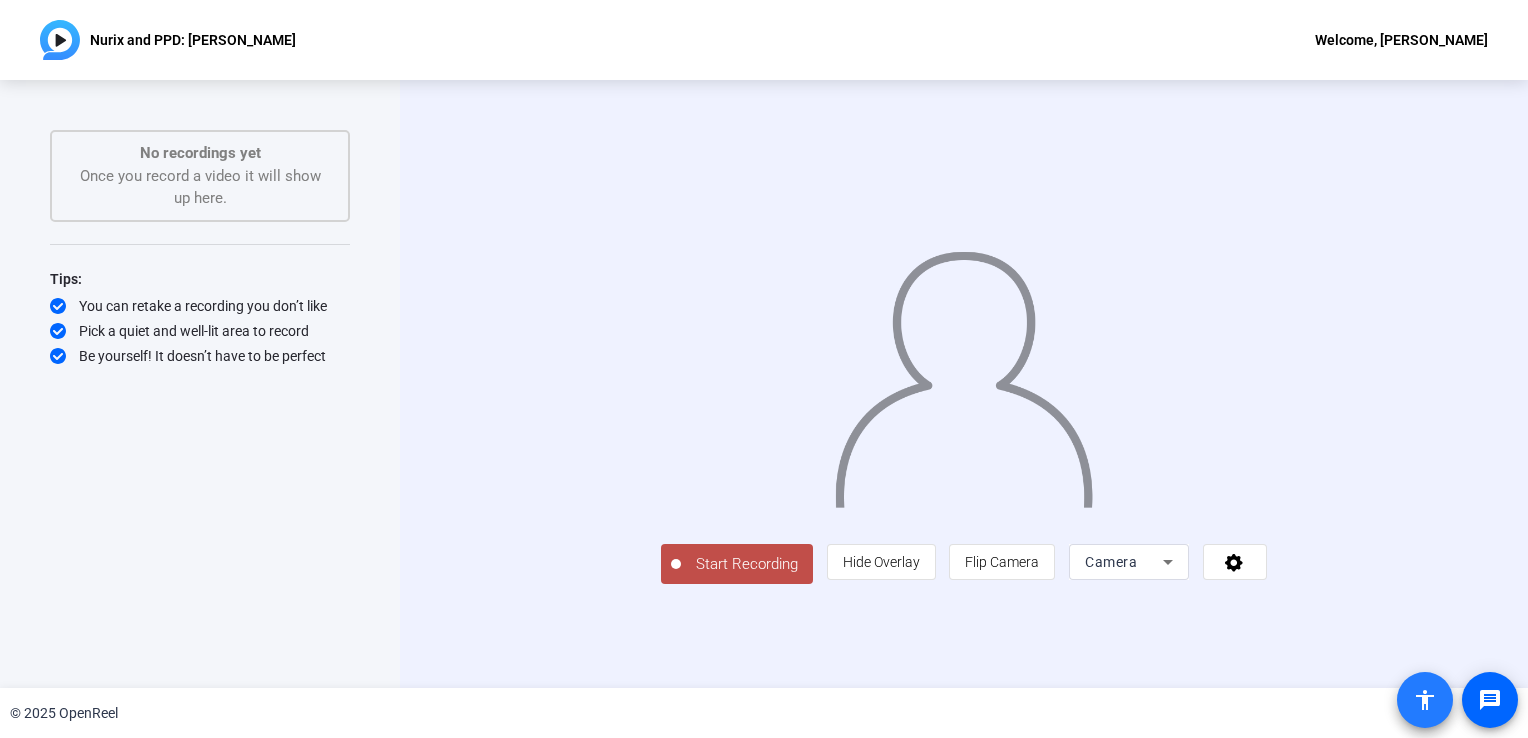 click on "accessibility" 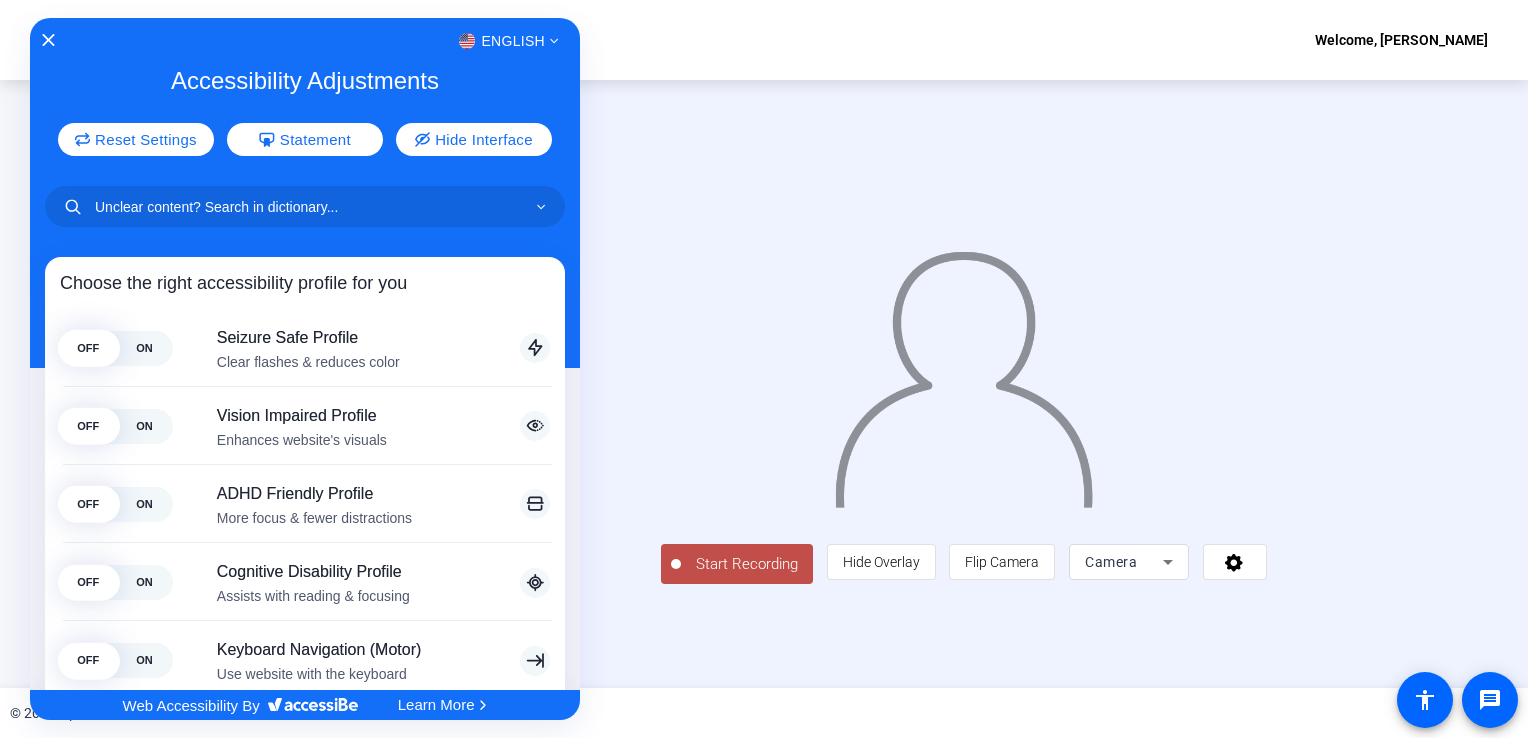 drag, startPoint x: 564, startPoint y: 339, endPoint x: 560, endPoint y: 426, distance: 87.0919 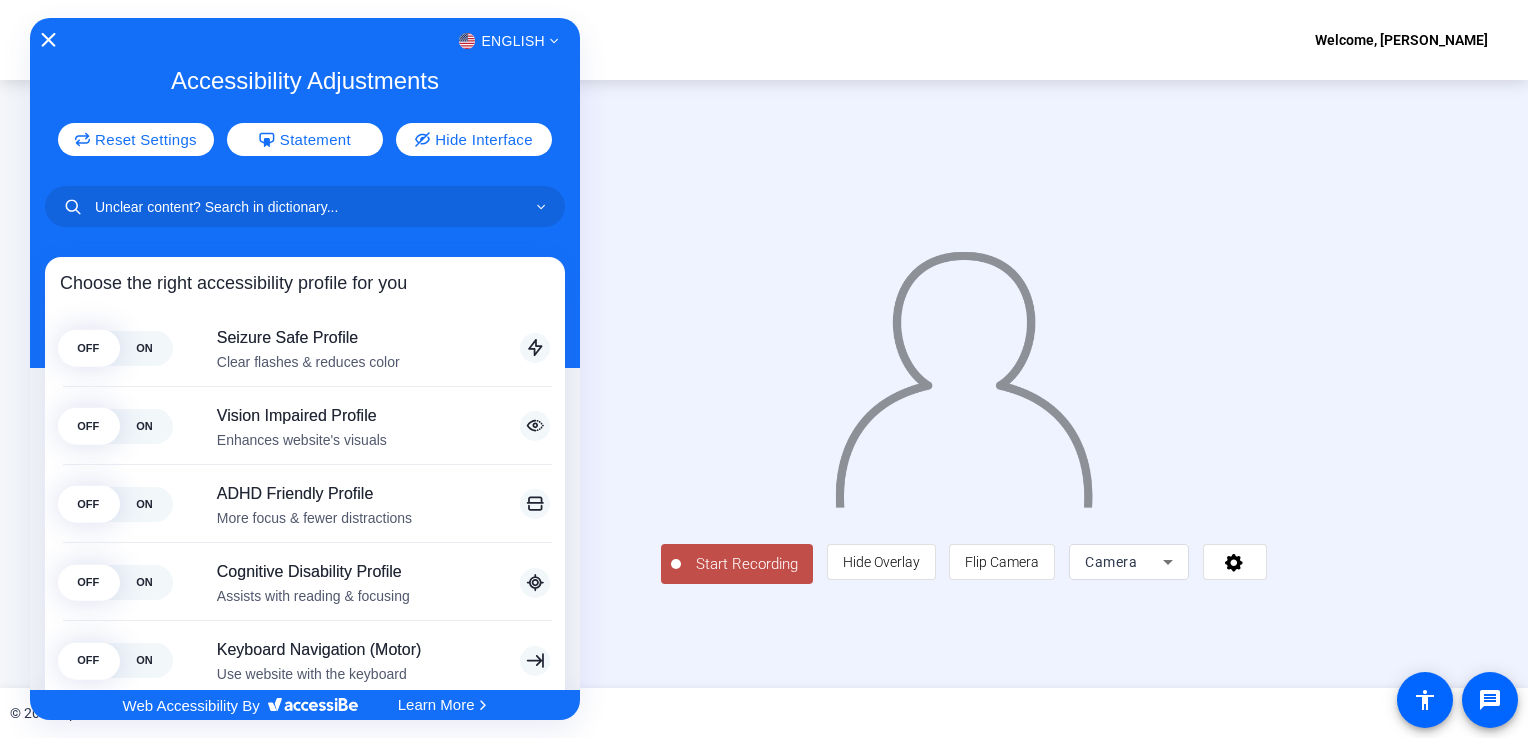 click 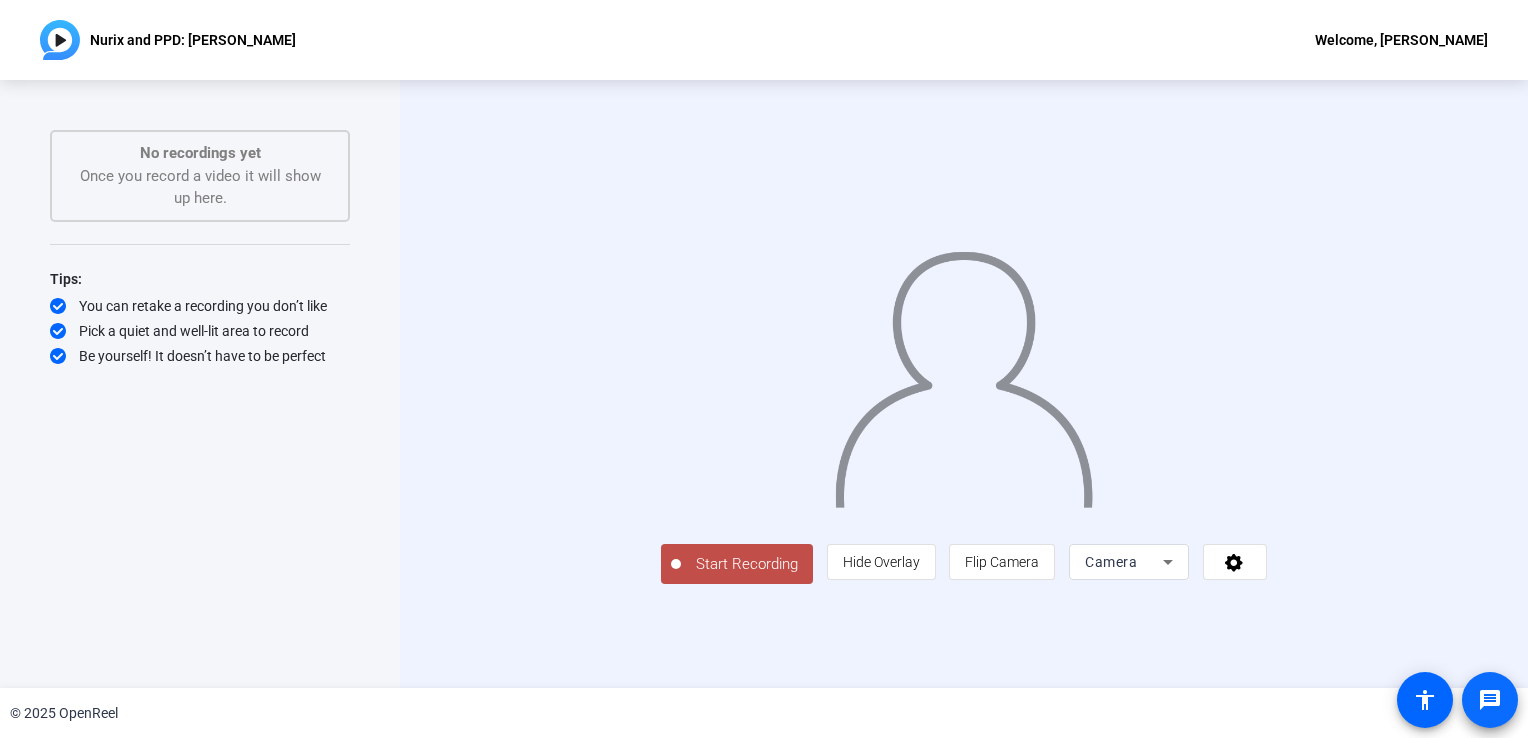 click on "message" 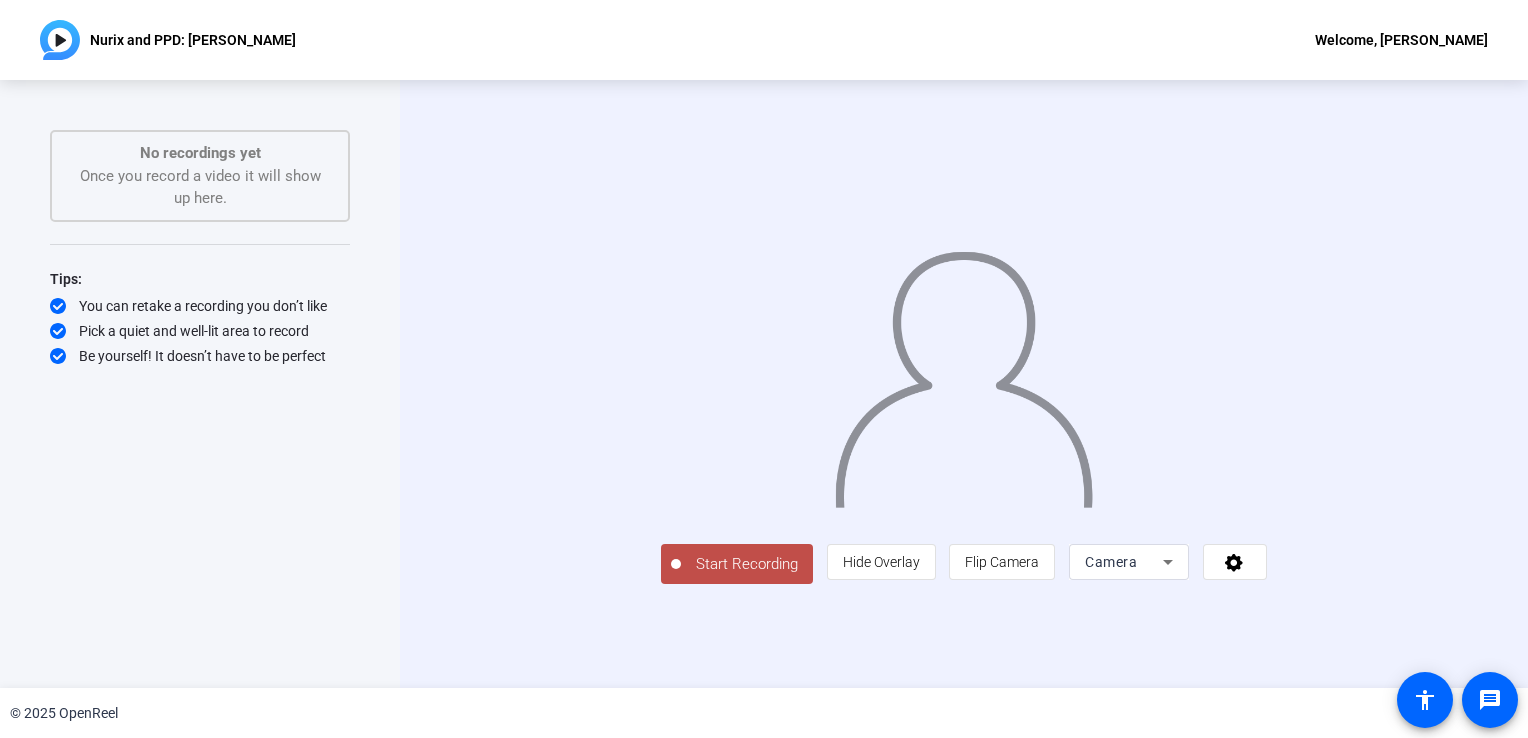 click 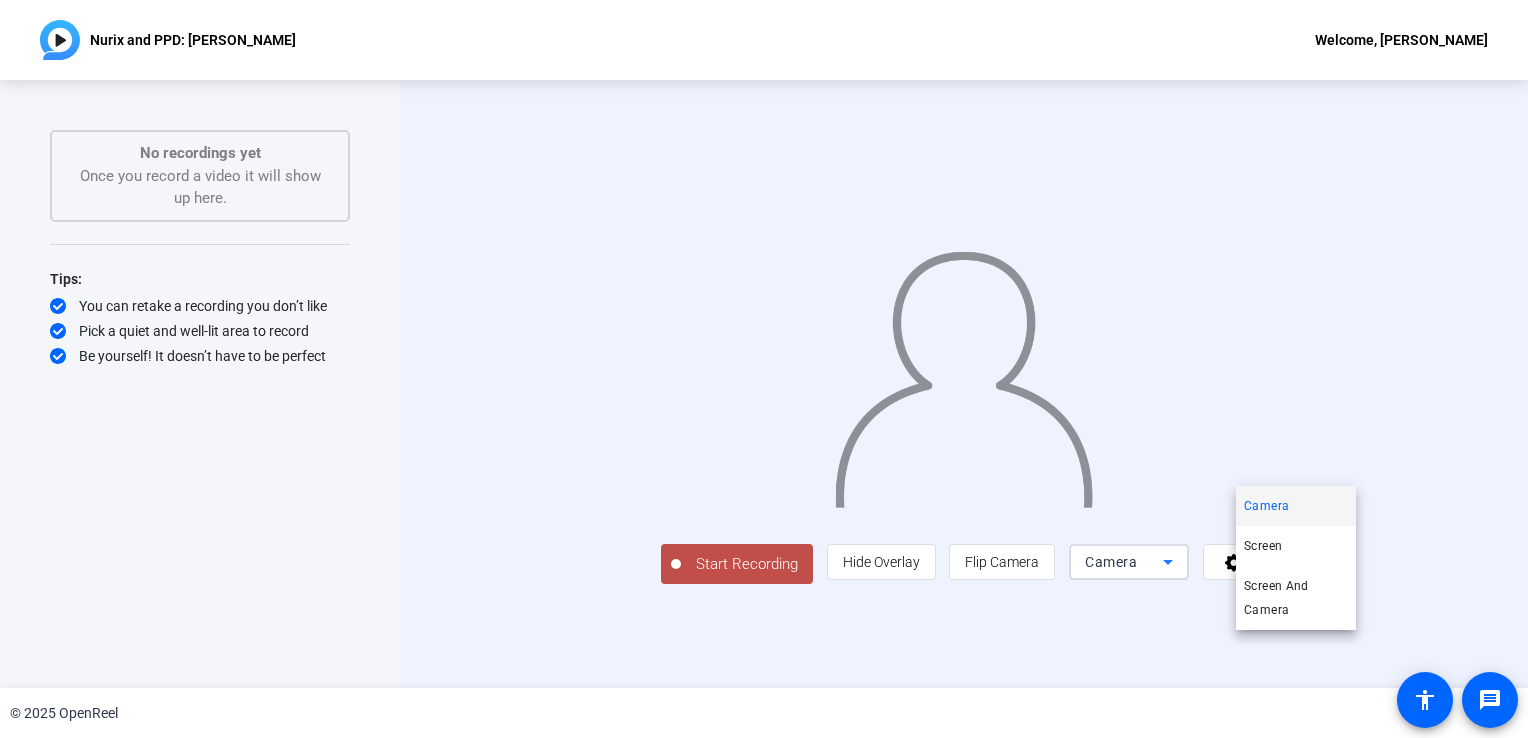 click on "Camera" at bounding box center (1266, 506) 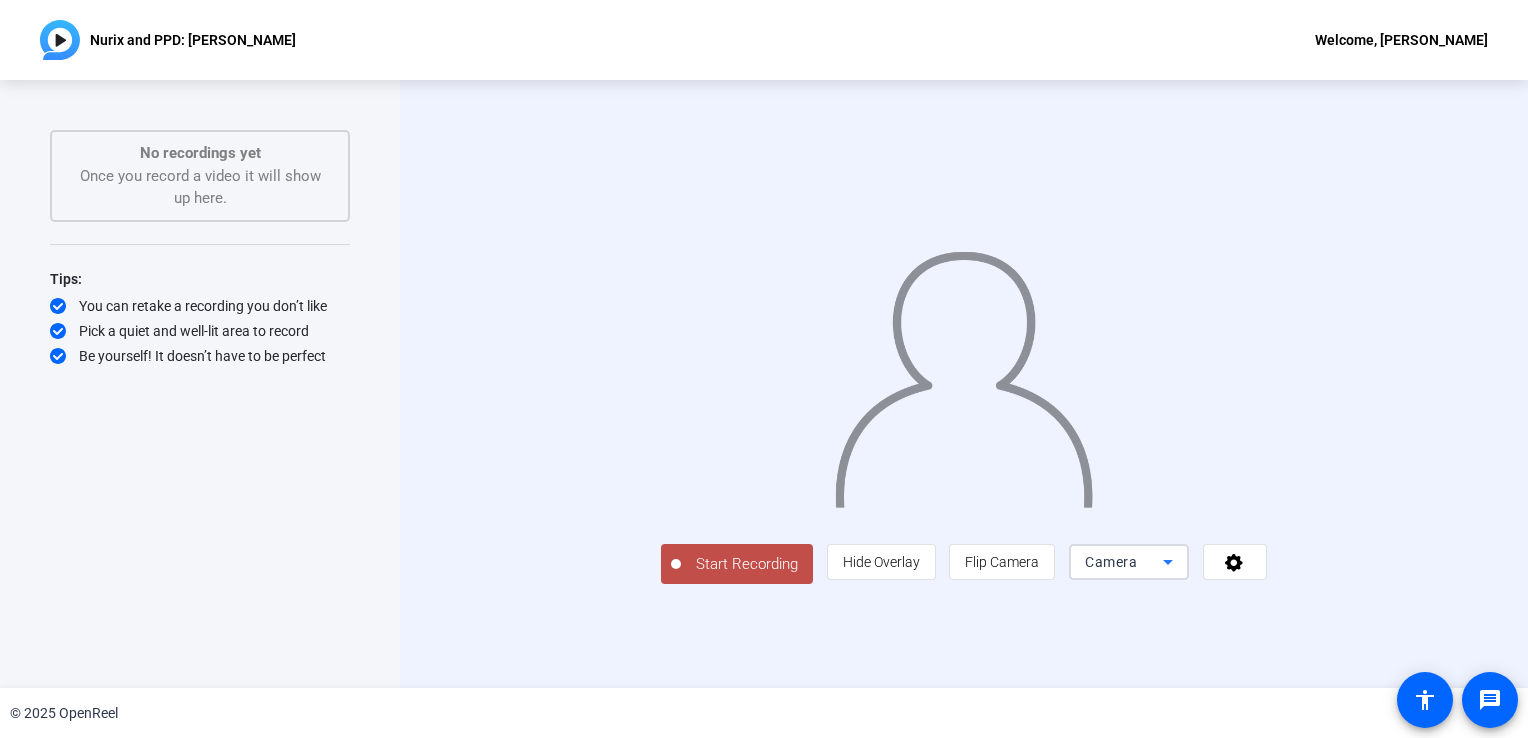 click on "Camera" at bounding box center [1111, 562] 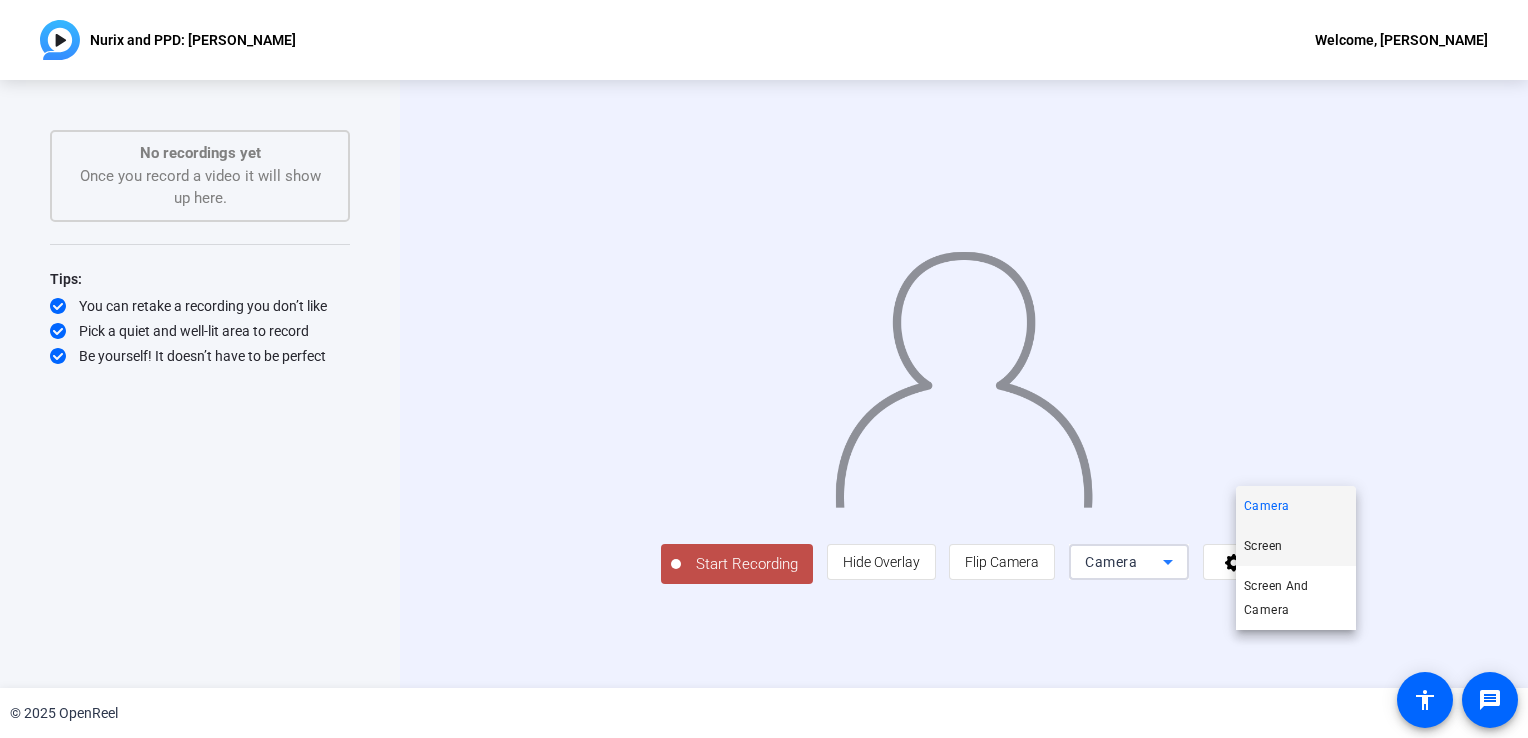 click on "Screen" at bounding box center [1263, 546] 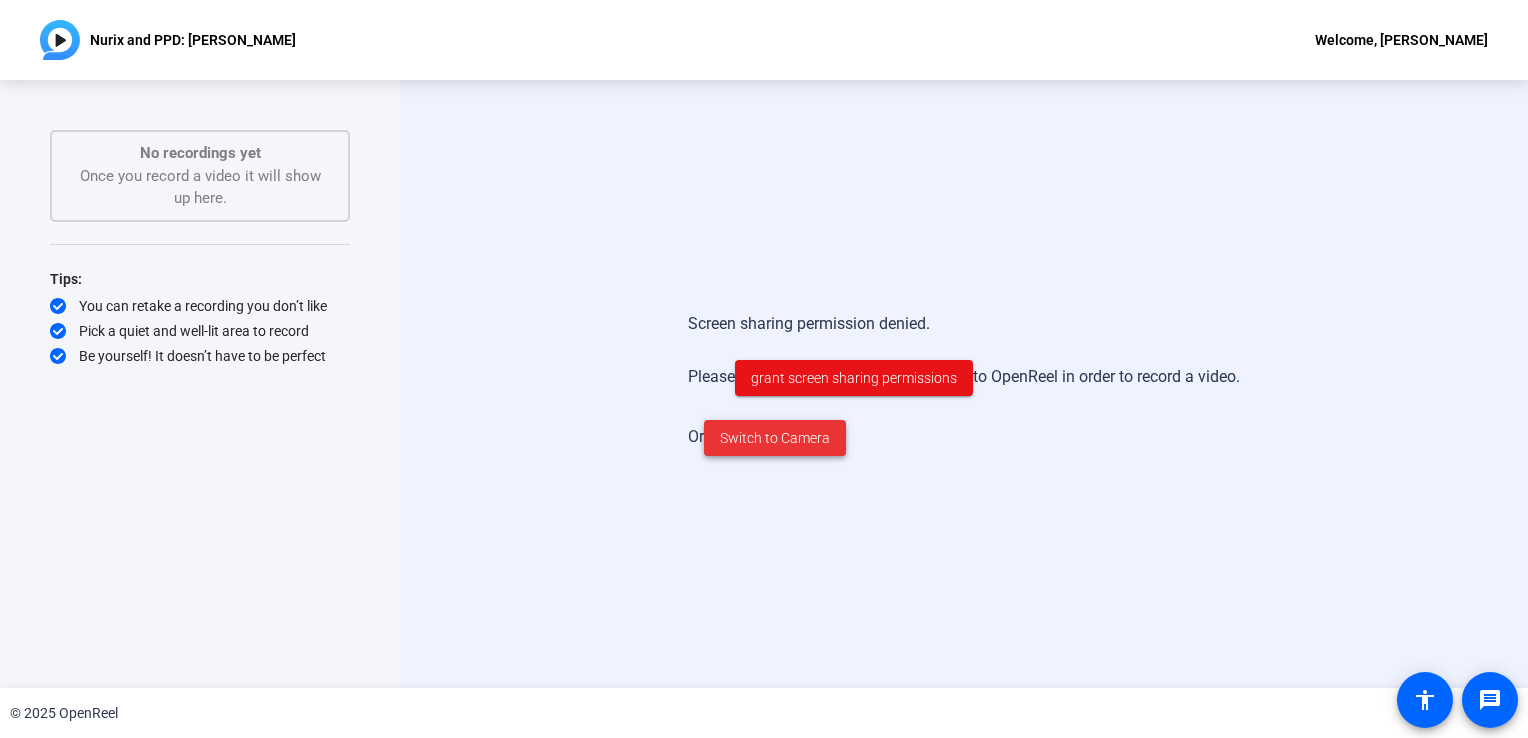 click on "Switch to Camera" 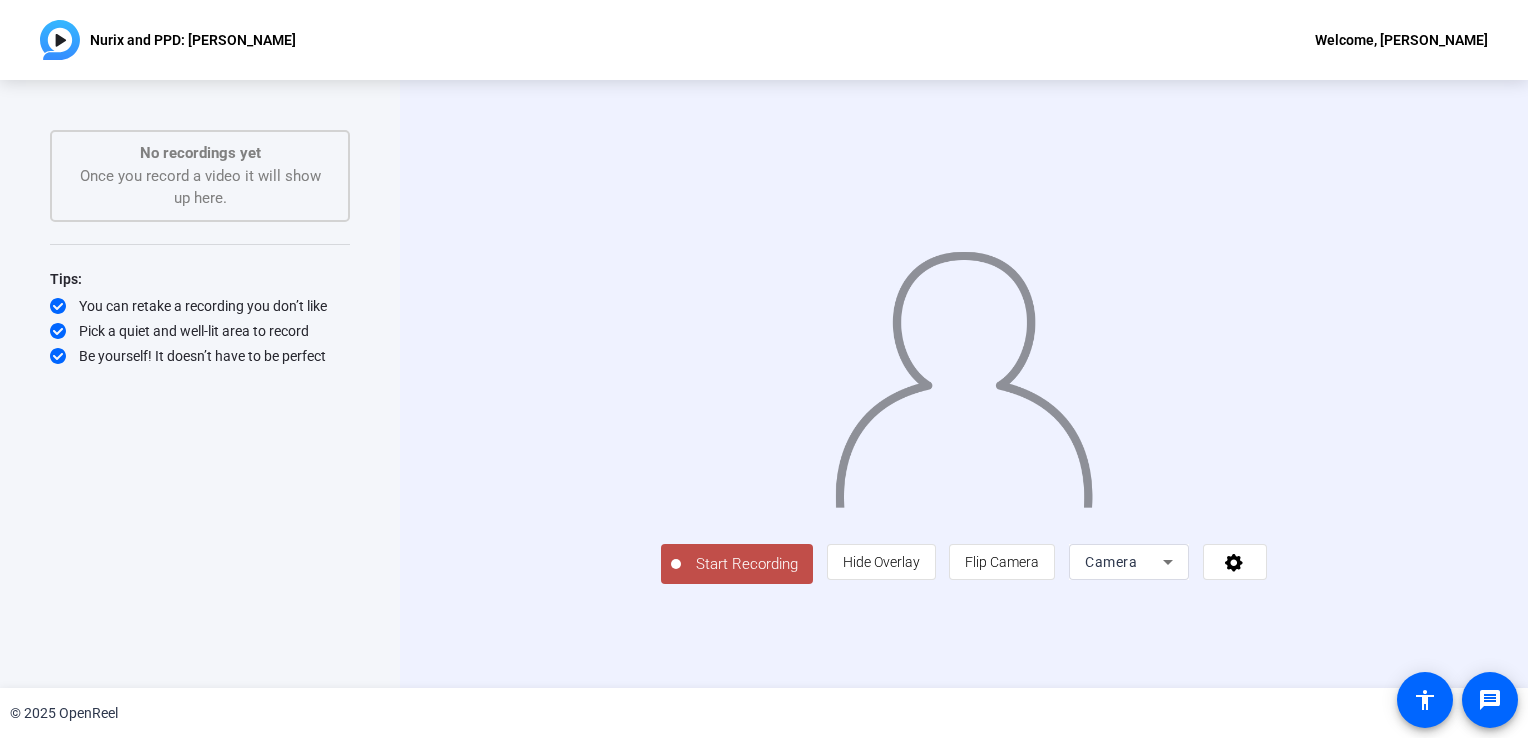 click on "Camera" at bounding box center [1124, 562] 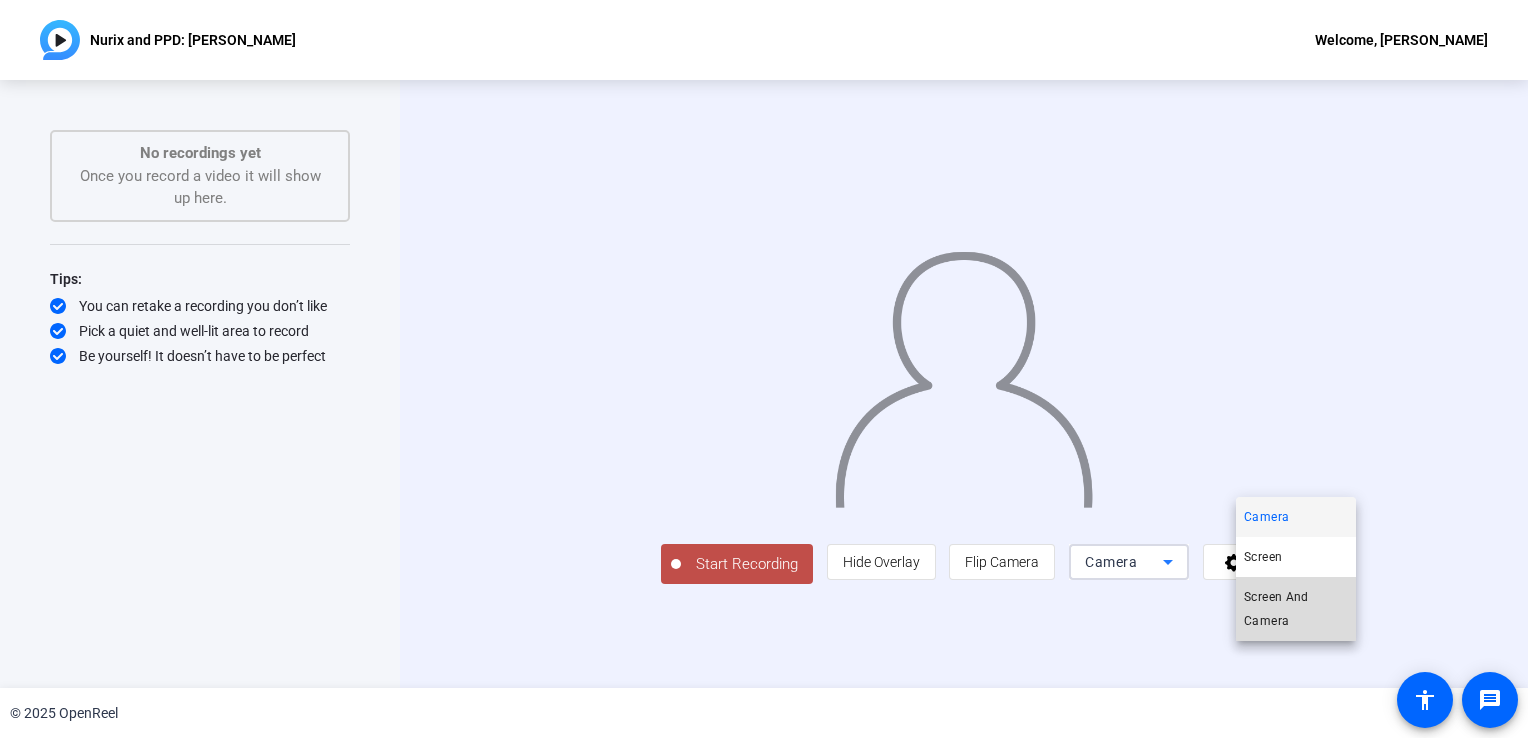 click on "Screen And Camera" at bounding box center [1296, 609] 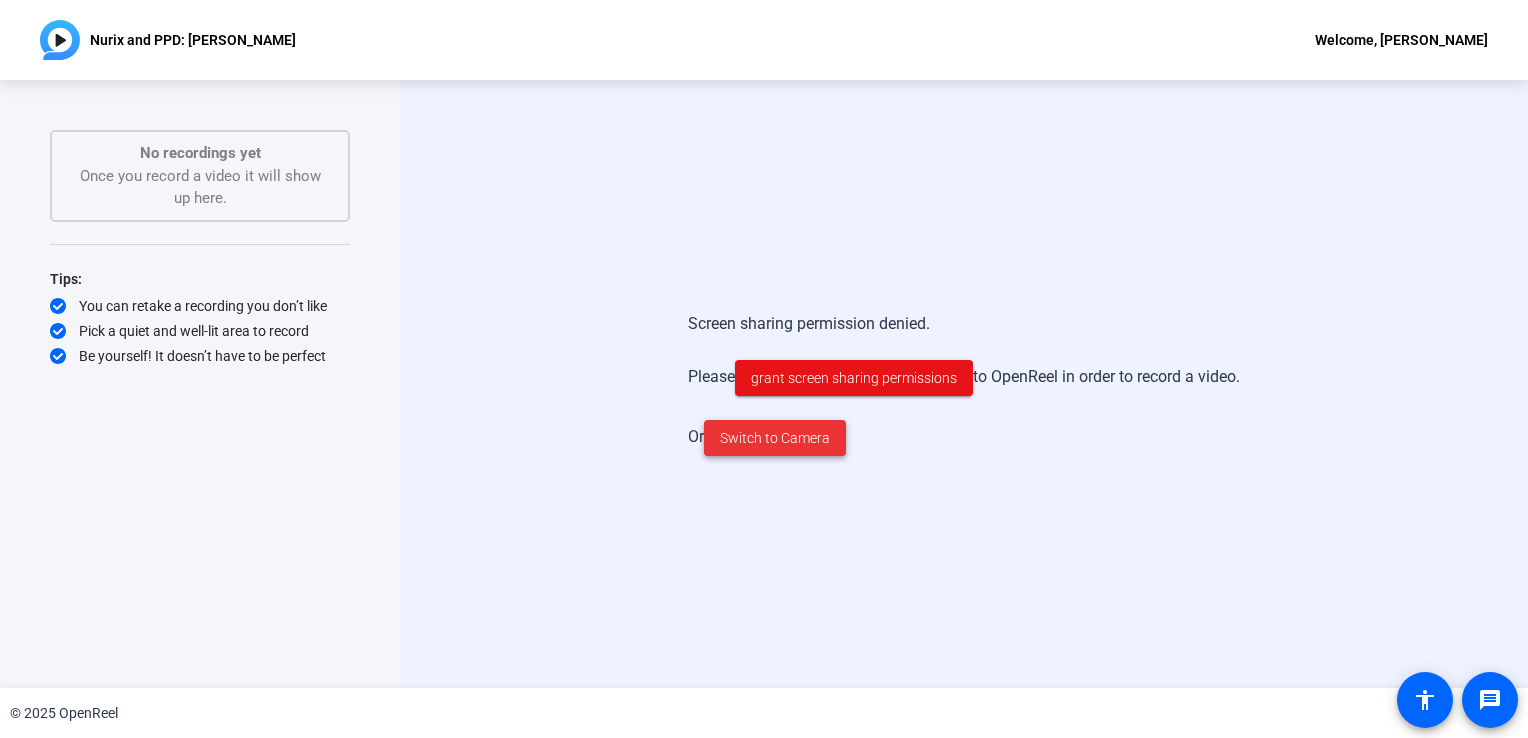 click on "Switch to Camera" 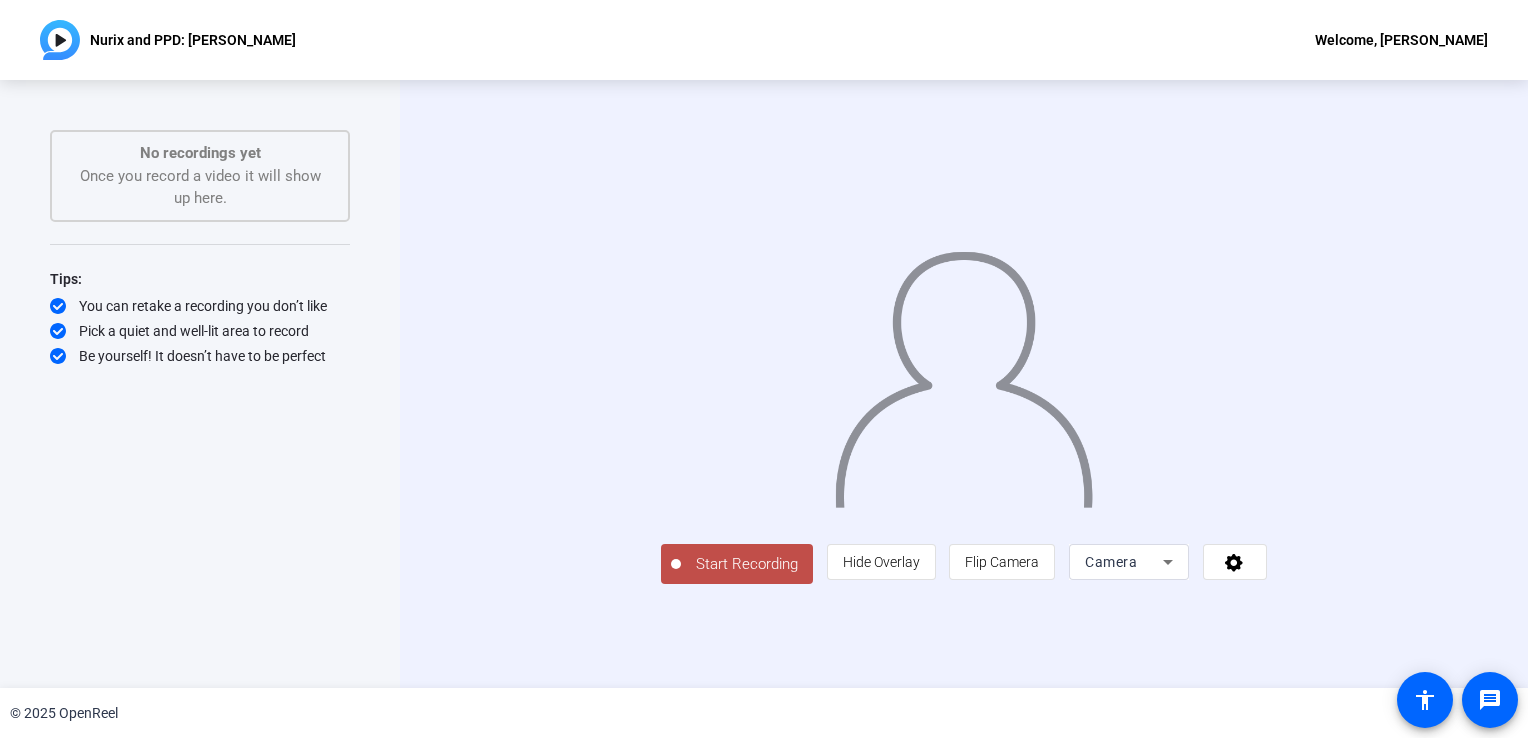 scroll, scrollTop: 10, scrollLeft: 0, axis: vertical 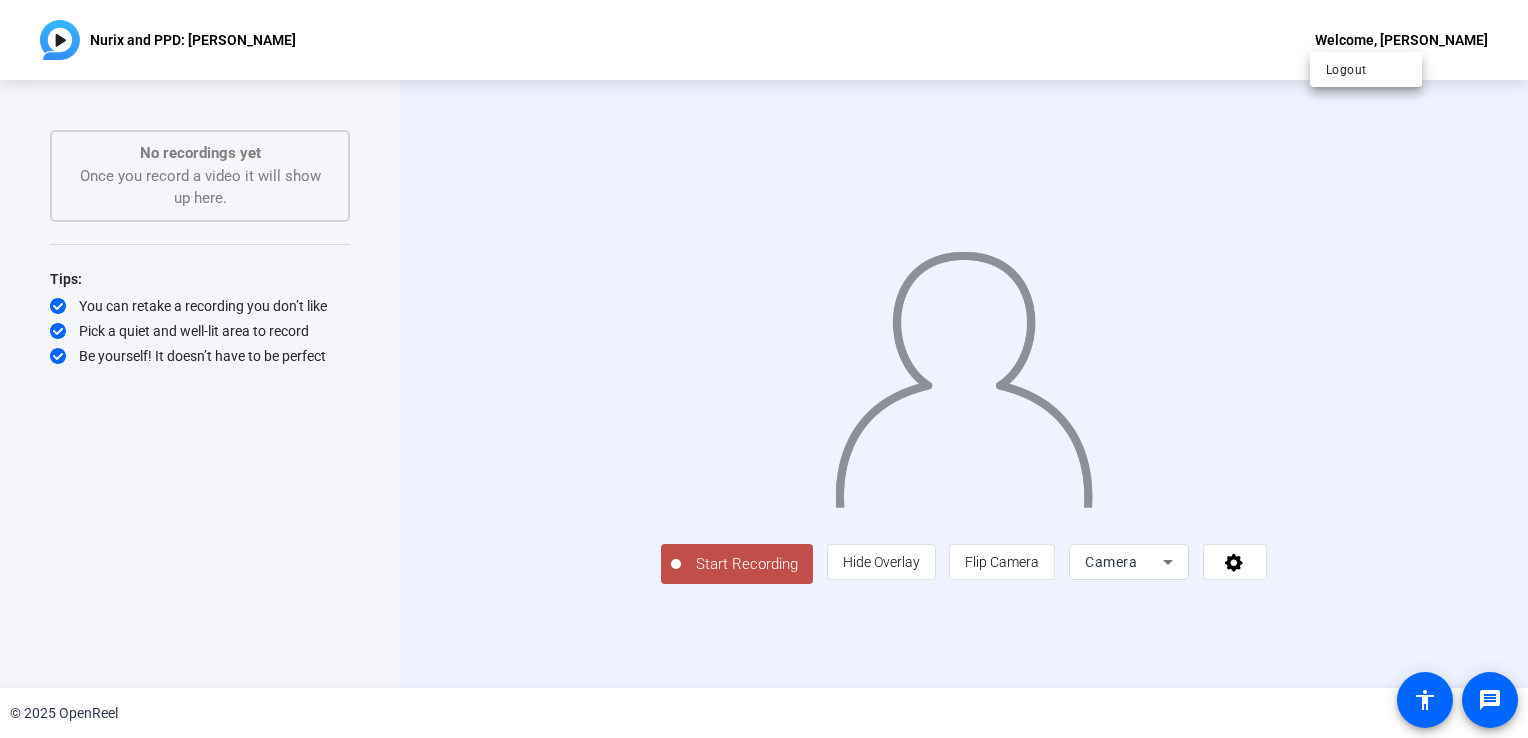 click at bounding box center (764, 369) 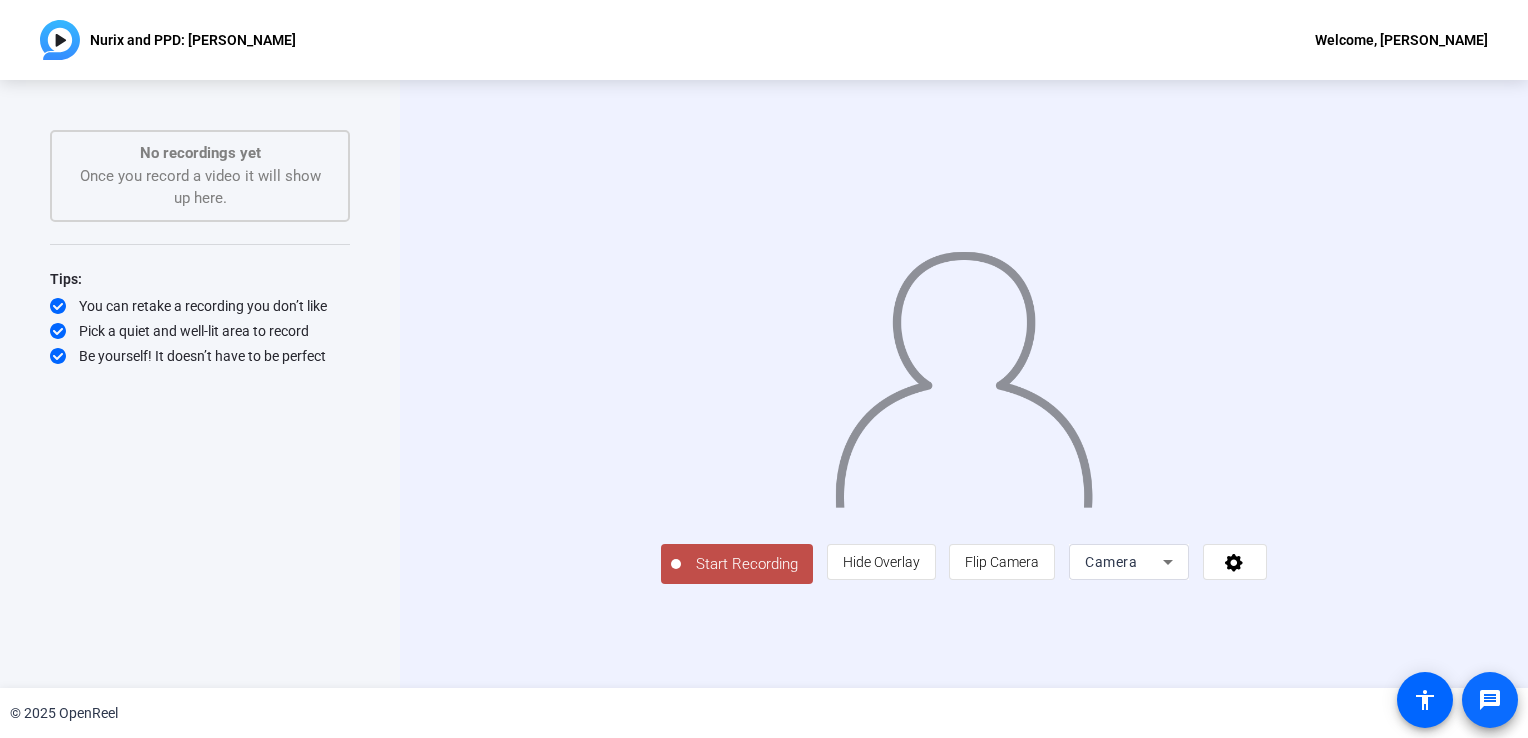 click on "message" 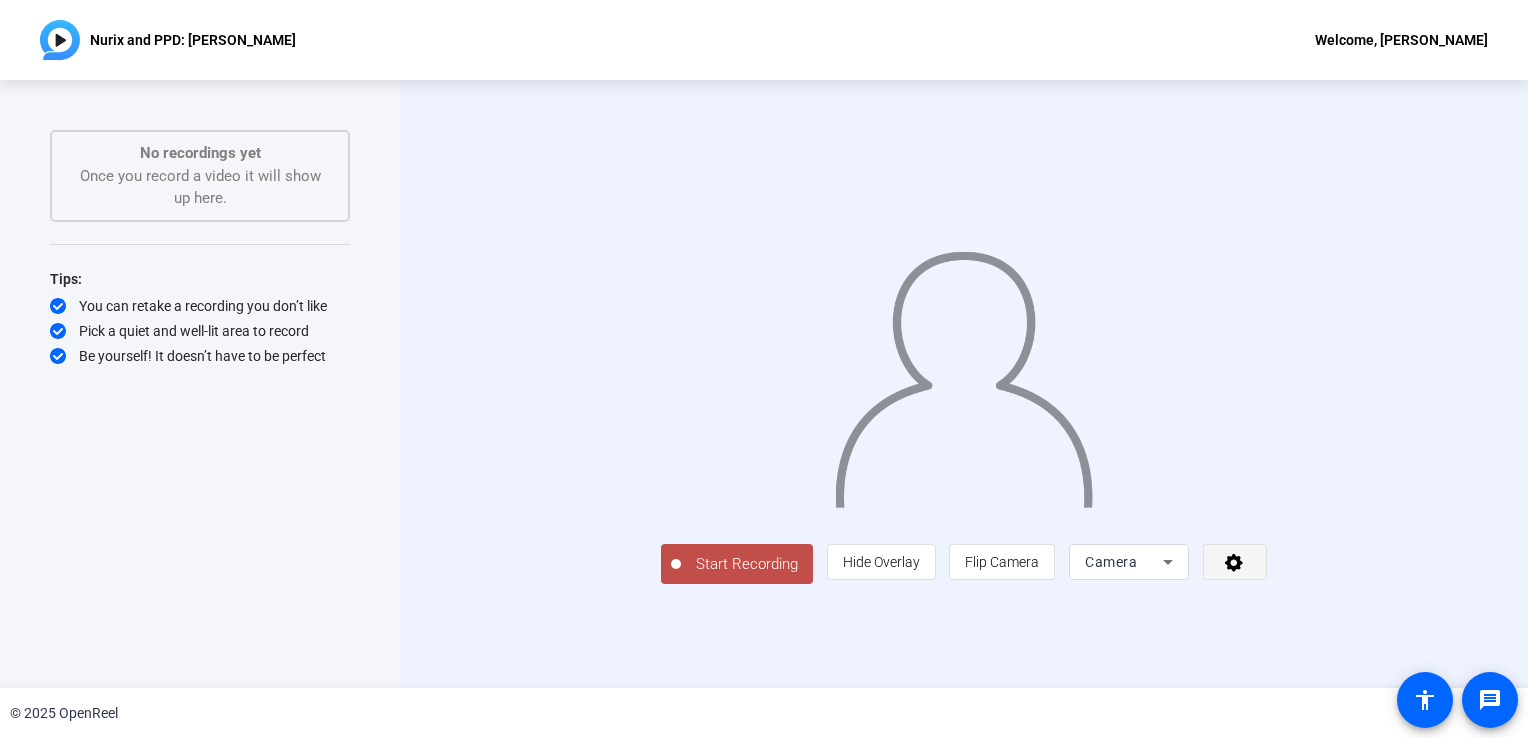 click 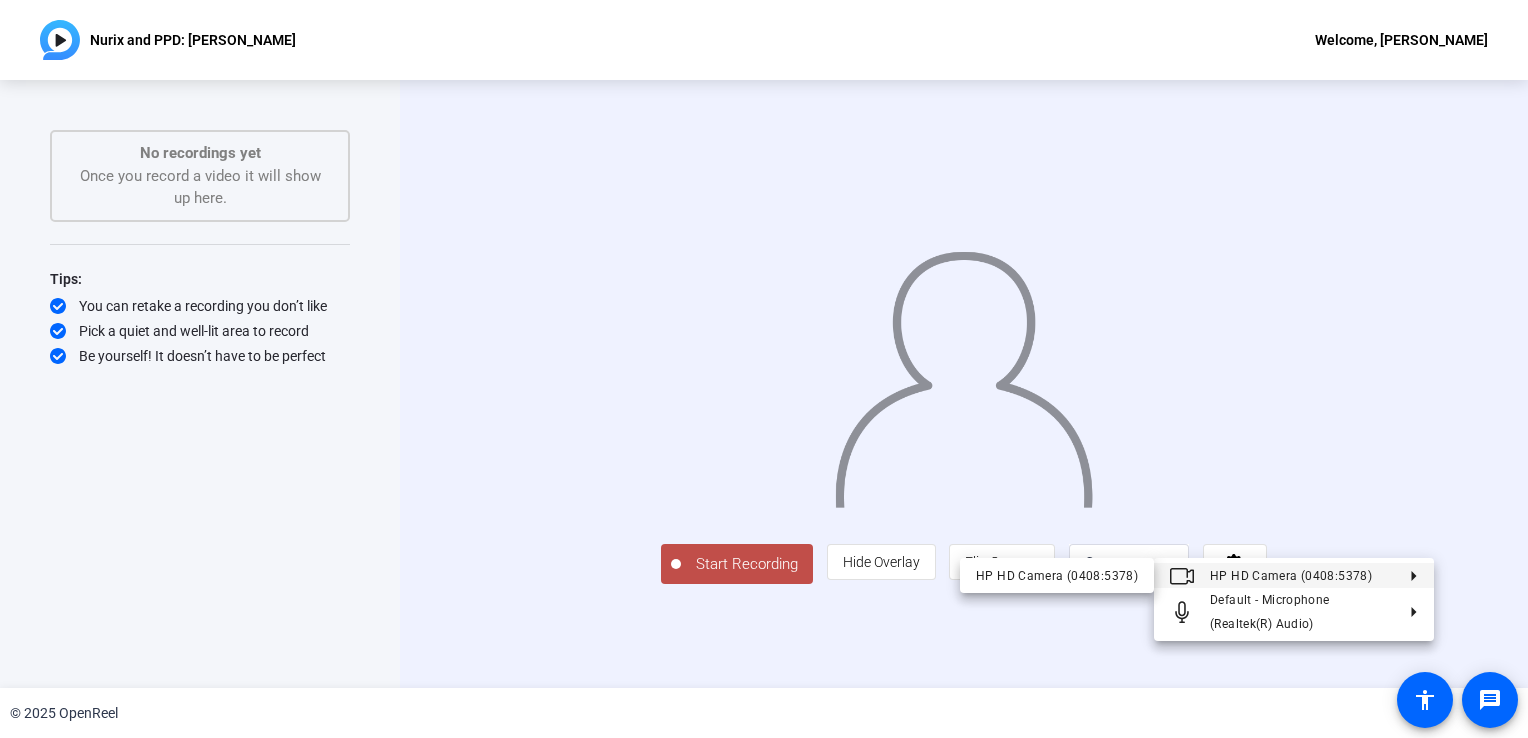 click at bounding box center [764, 369] 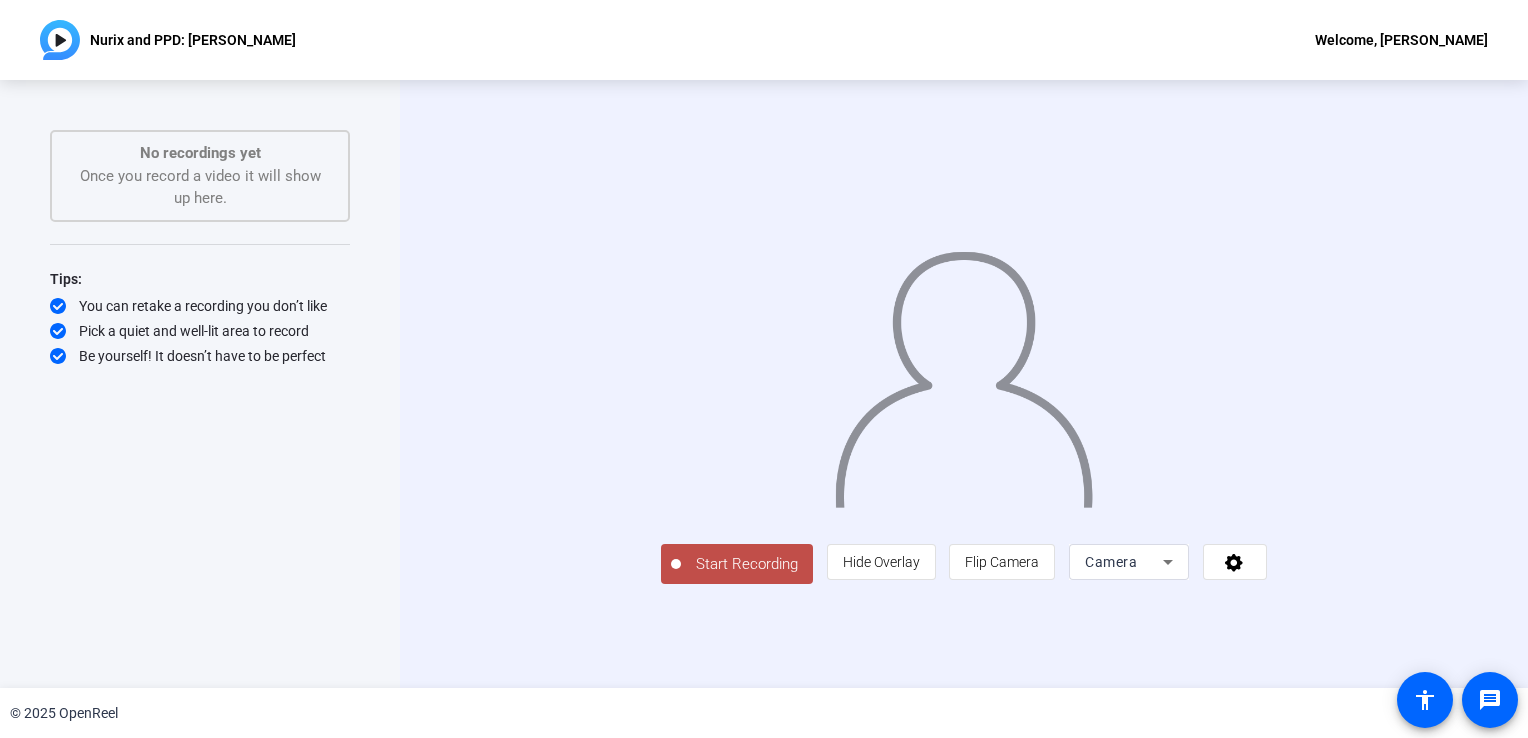 scroll, scrollTop: 10, scrollLeft: 0, axis: vertical 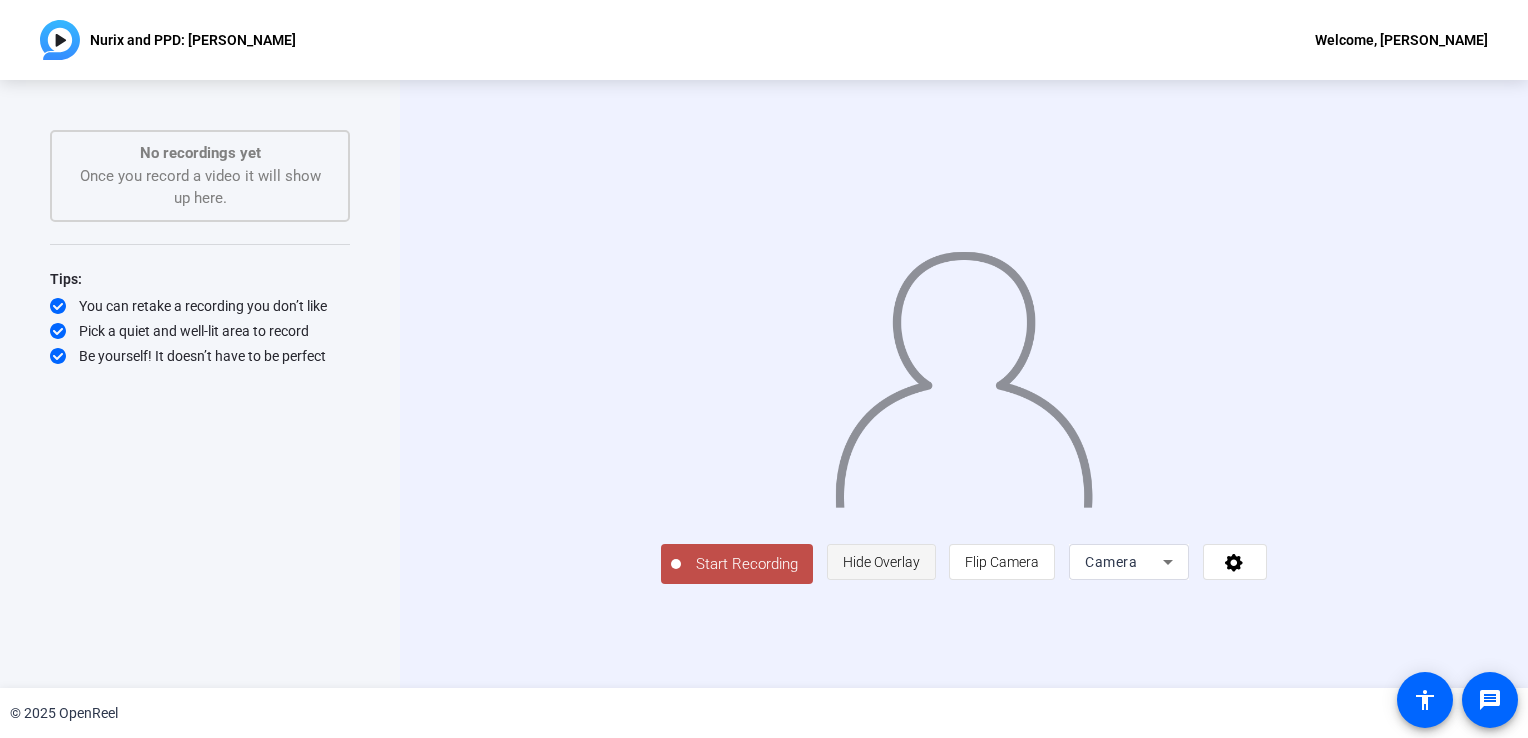 click on "Hide Overlay" 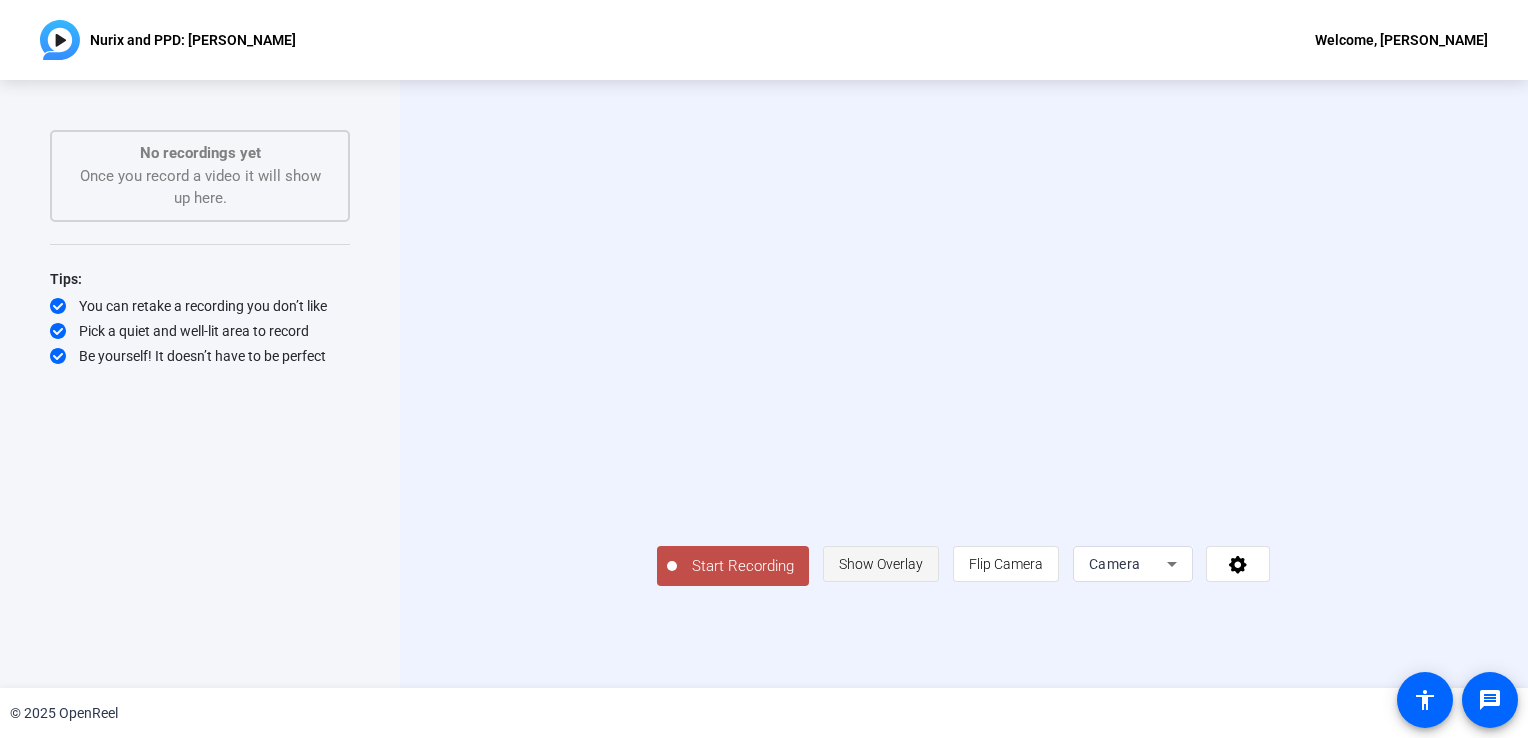 click on "Show Overlay" 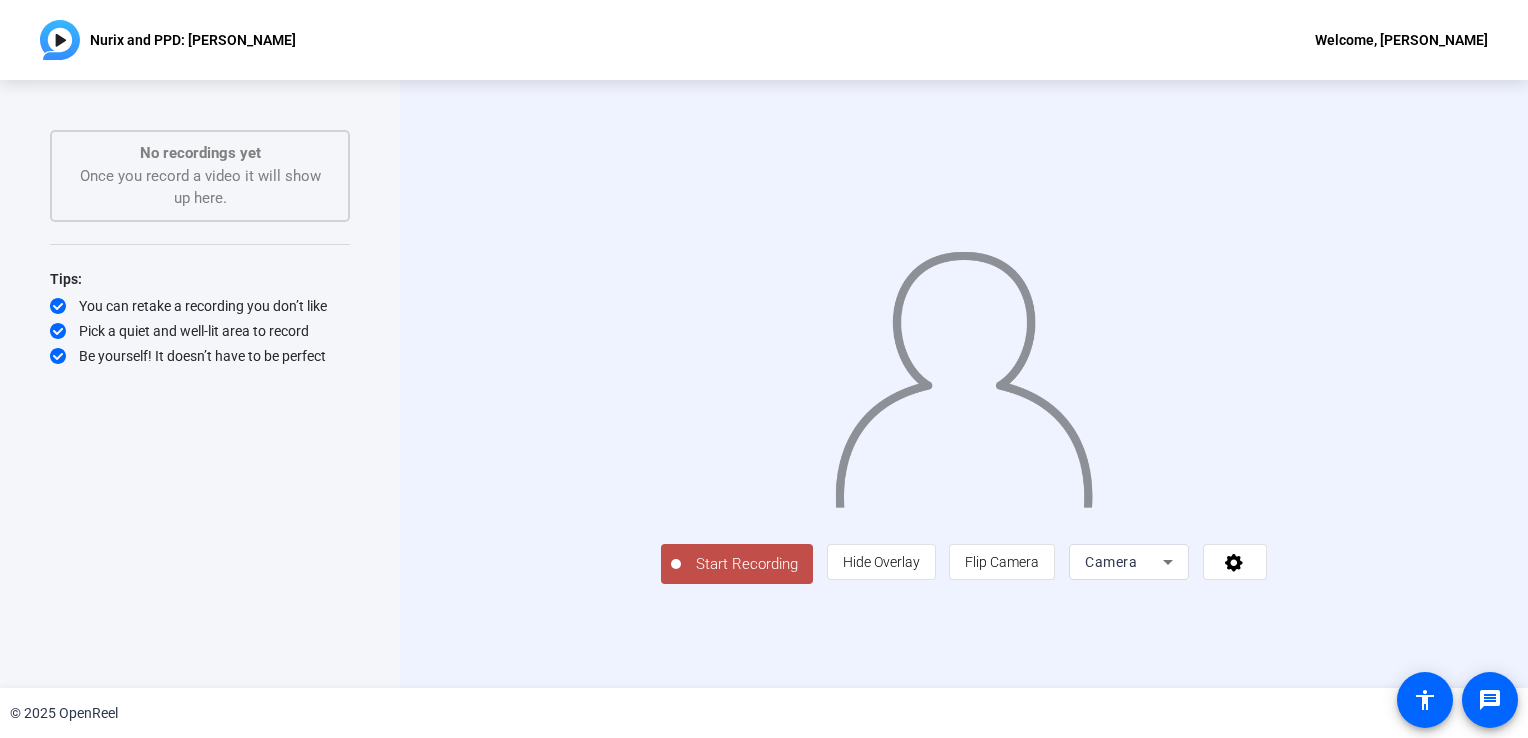 scroll, scrollTop: 10, scrollLeft: 0, axis: vertical 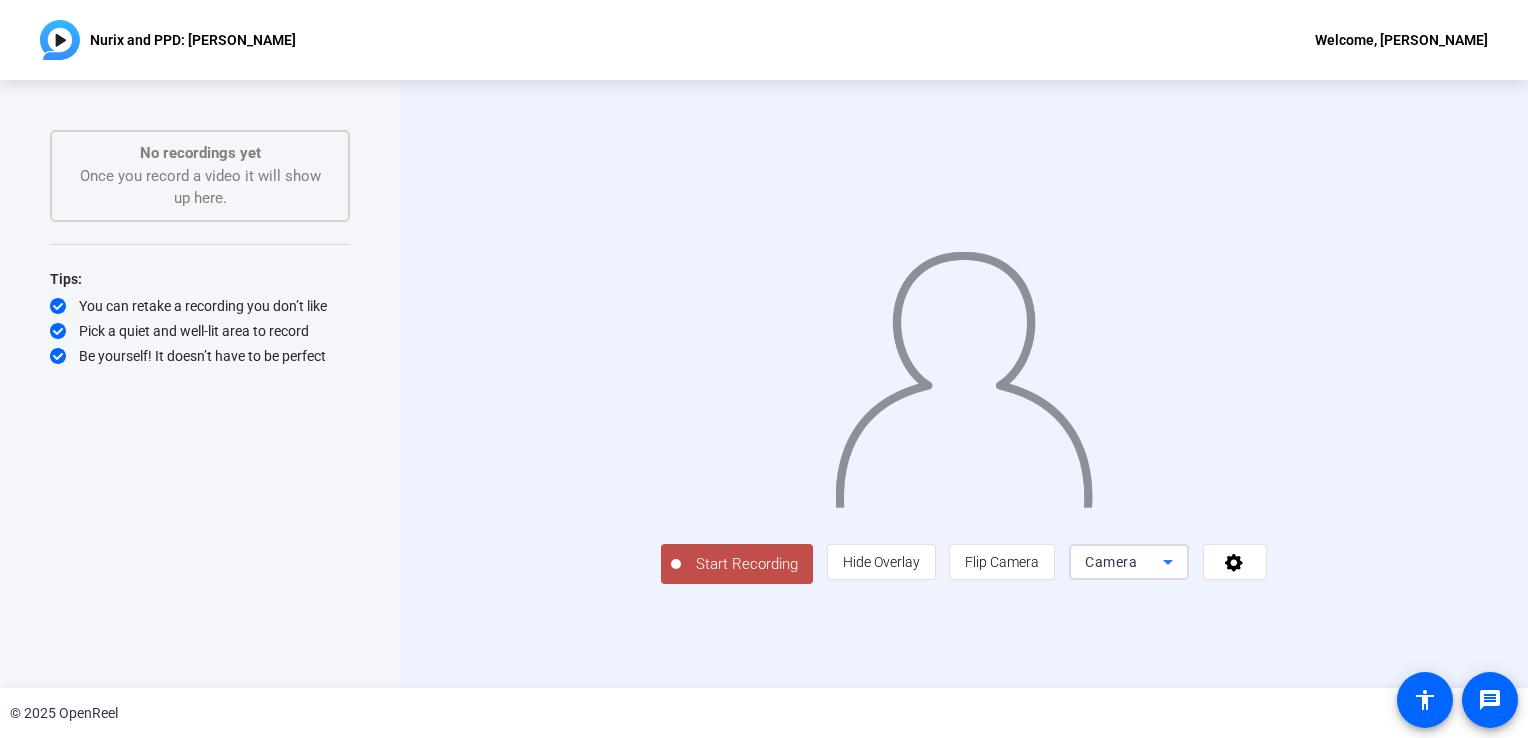 click on "Camera" at bounding box center (1124, 562) 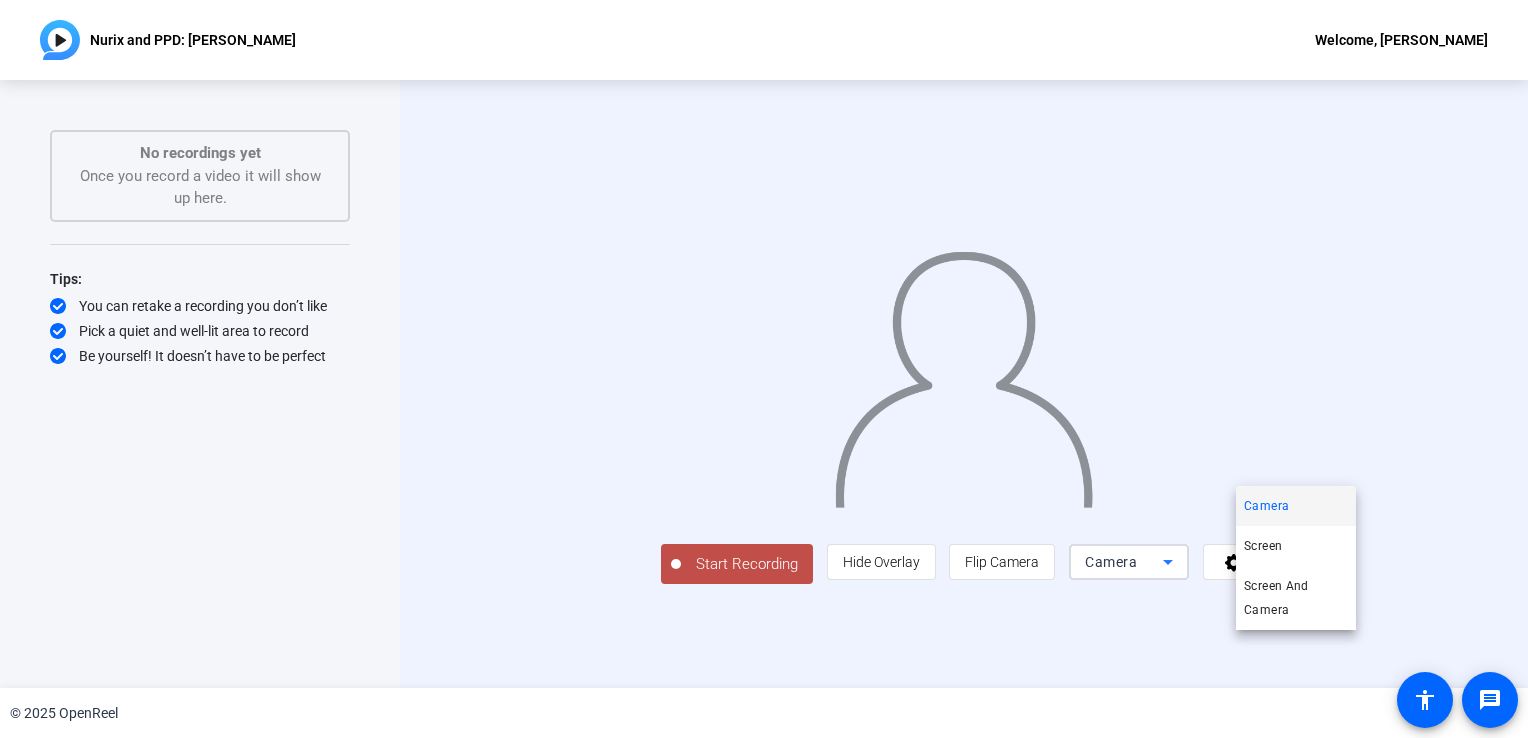 click on "Camera" at bounding box center (1296, 506) 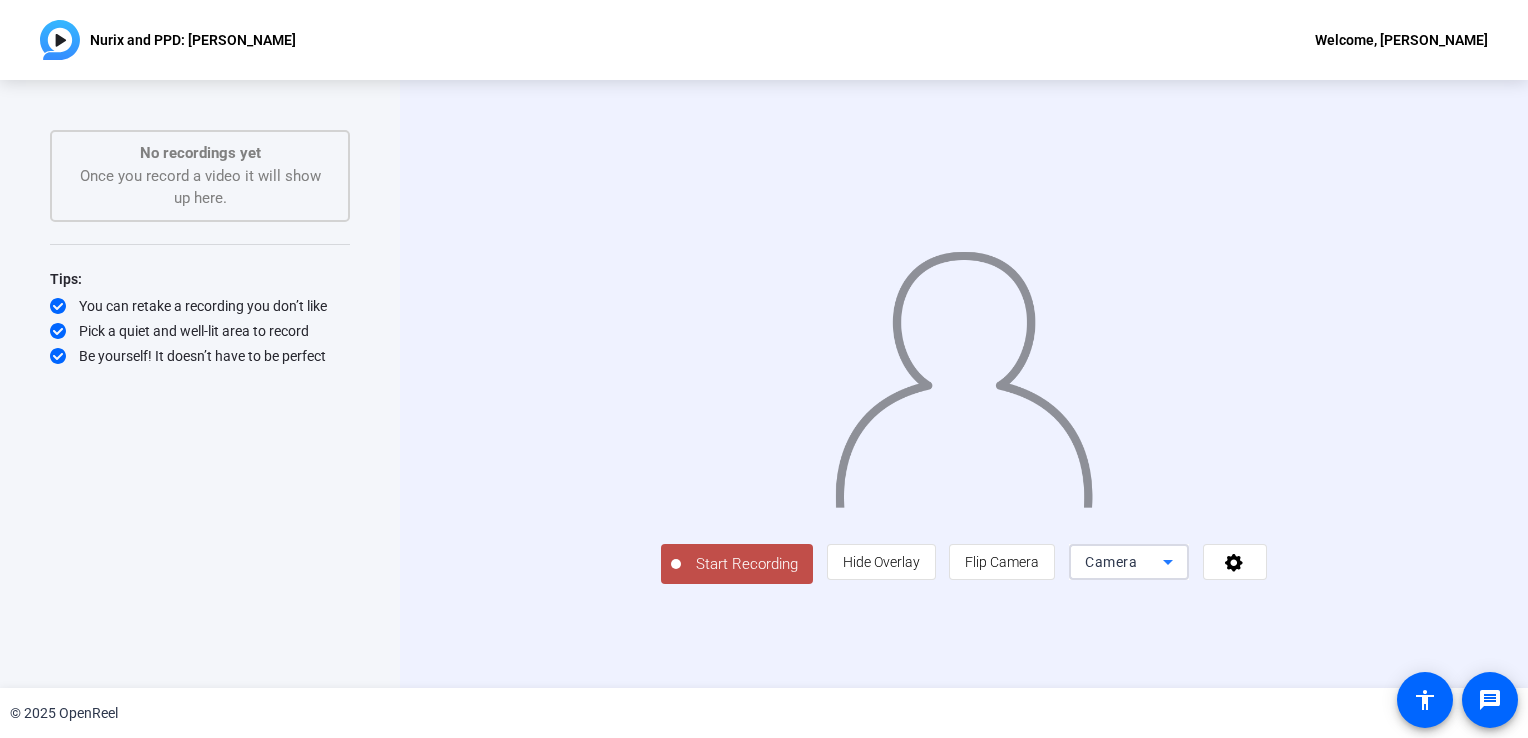 click 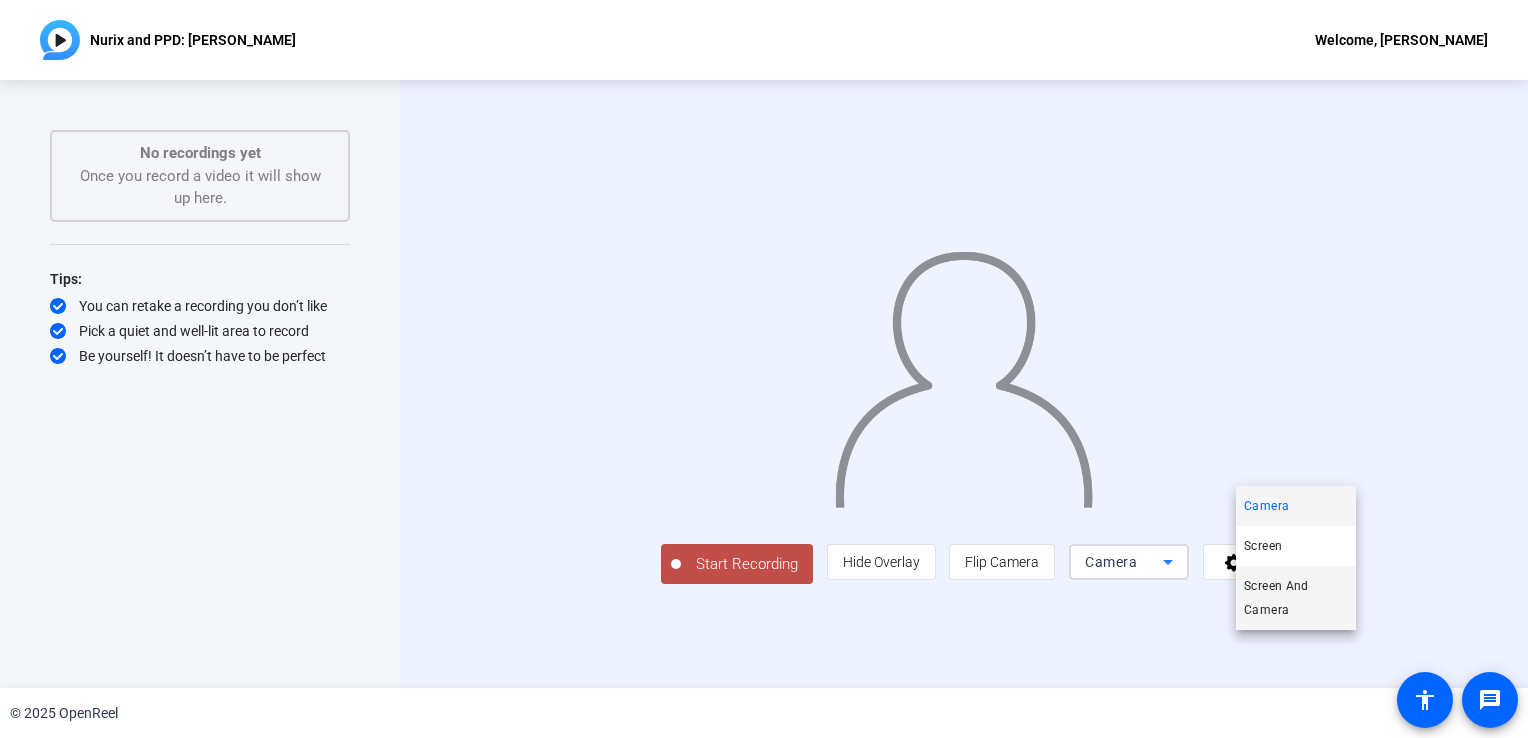 click on "Screen And Camera" at bounding box center (1296, 598) 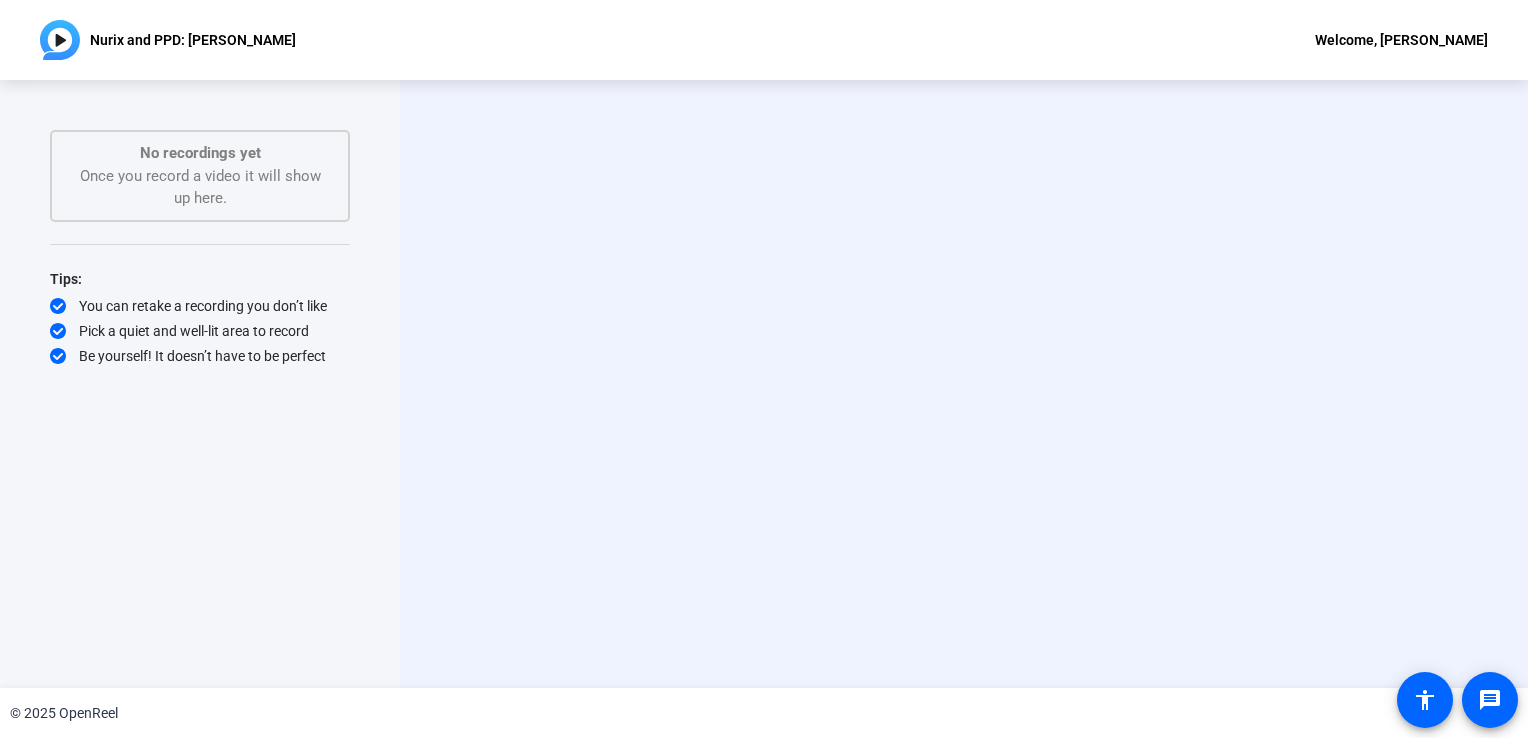 scroll, scrollTop: 0, scrollLeft: 0, axis: both 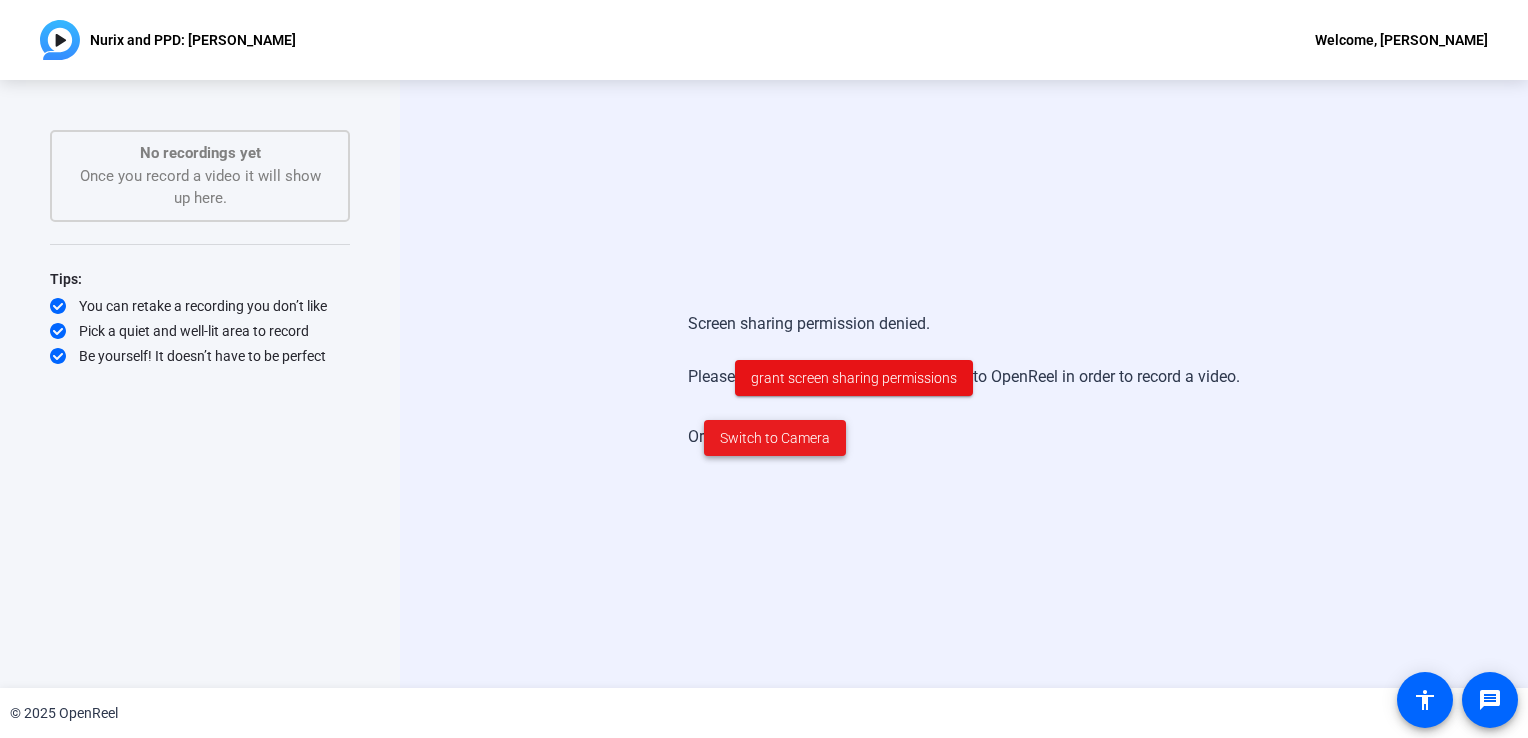 click on "Switch to Camera" 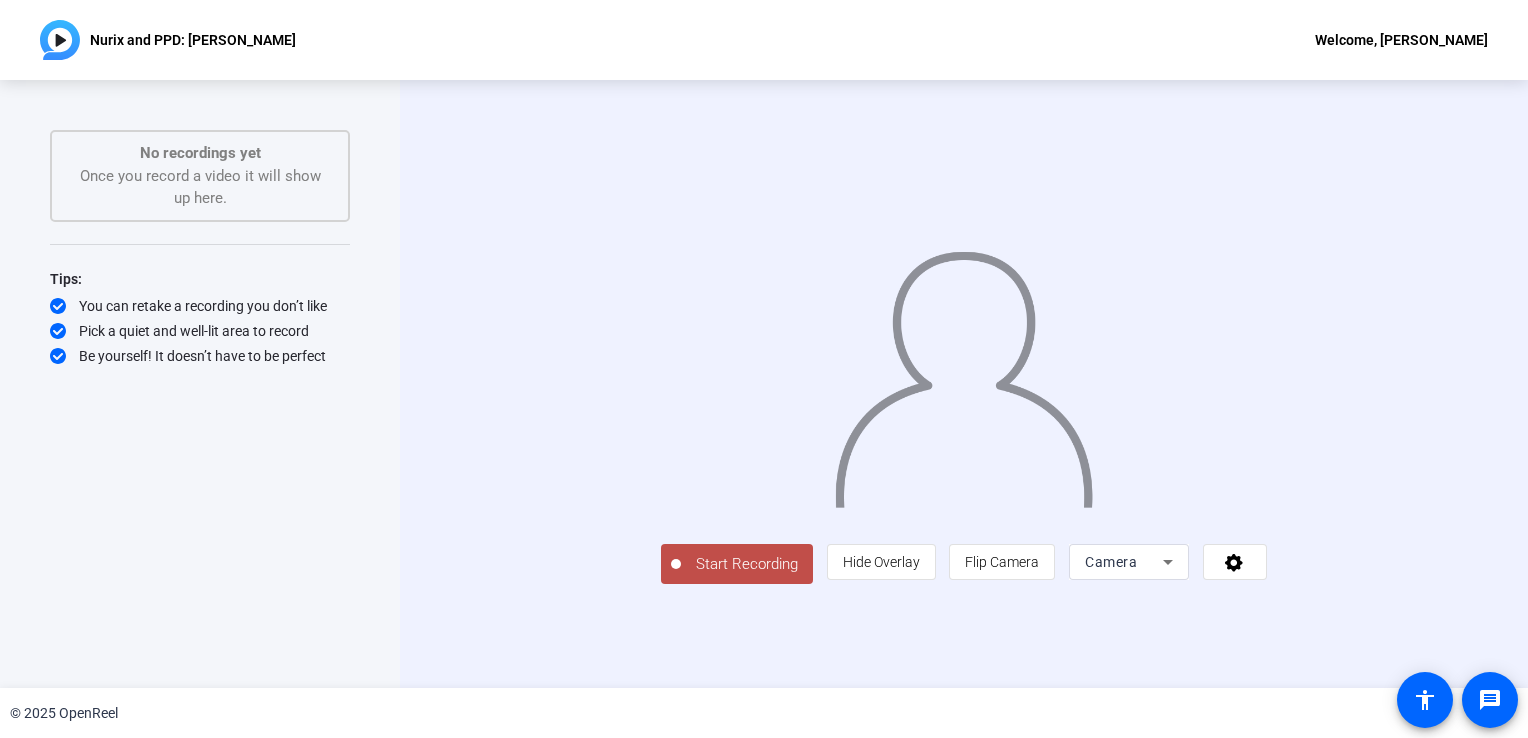 click on "Start Recording" 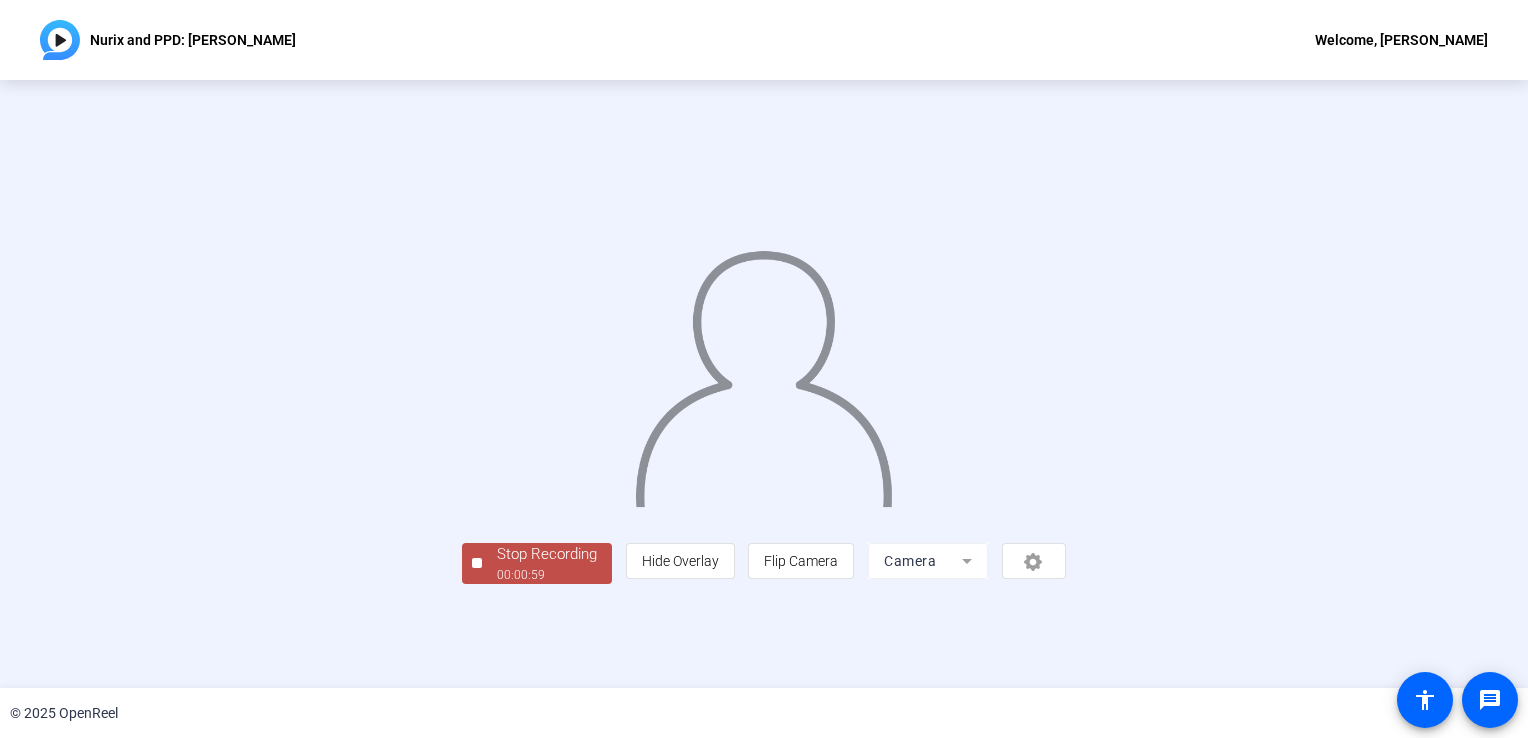 scroll, scrollTop: 56, scrollLeft: 0, axis: vertical 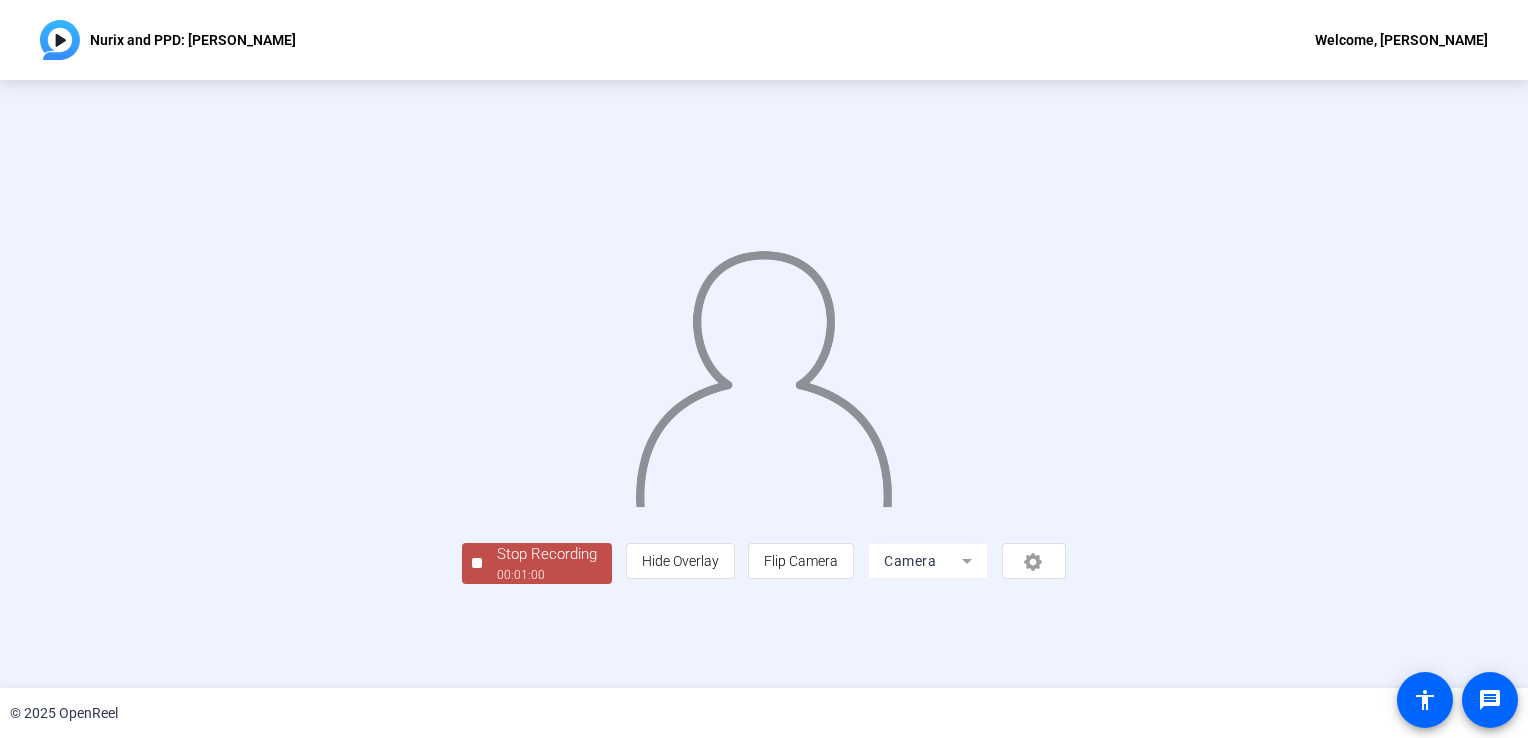 click on "Stop Recording" 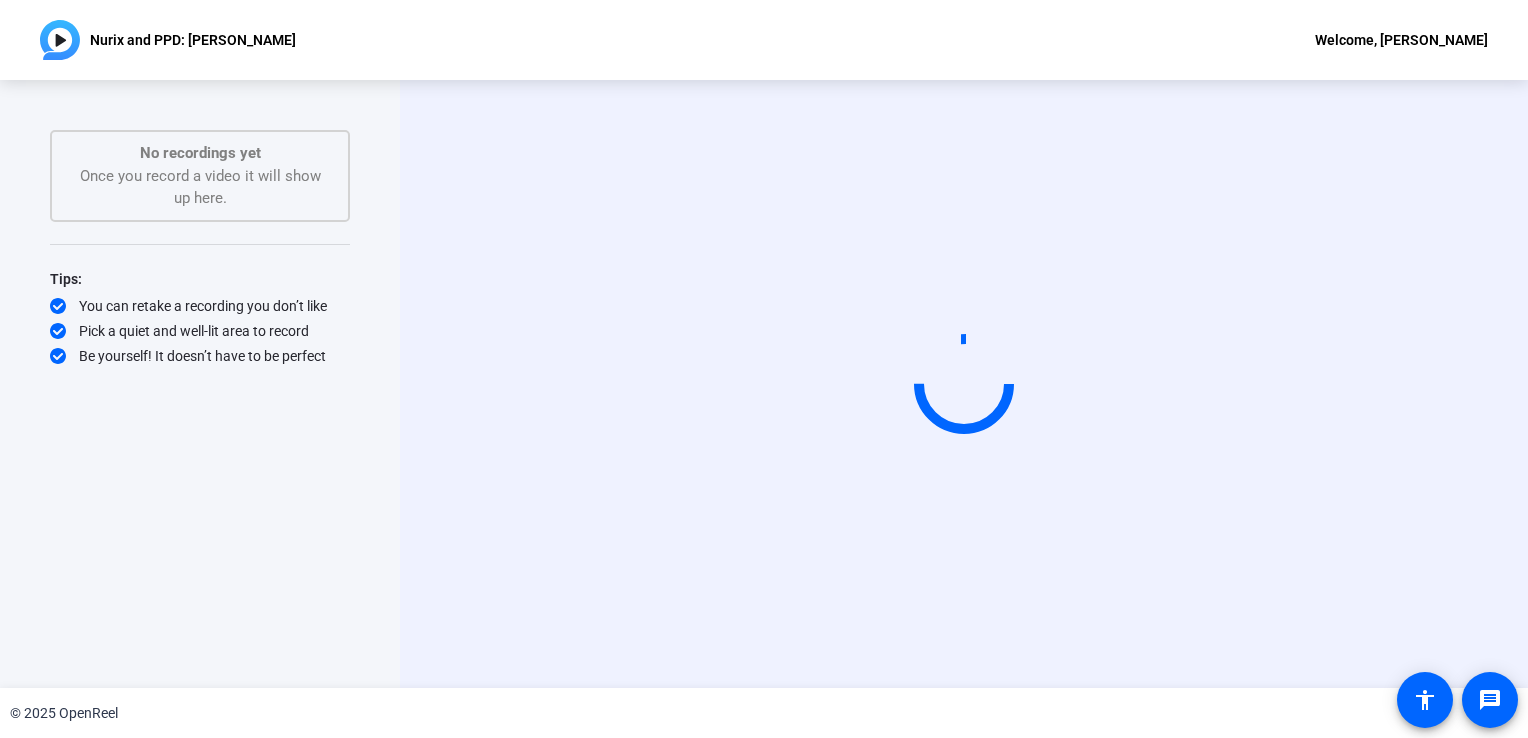 click on "Start Recording" 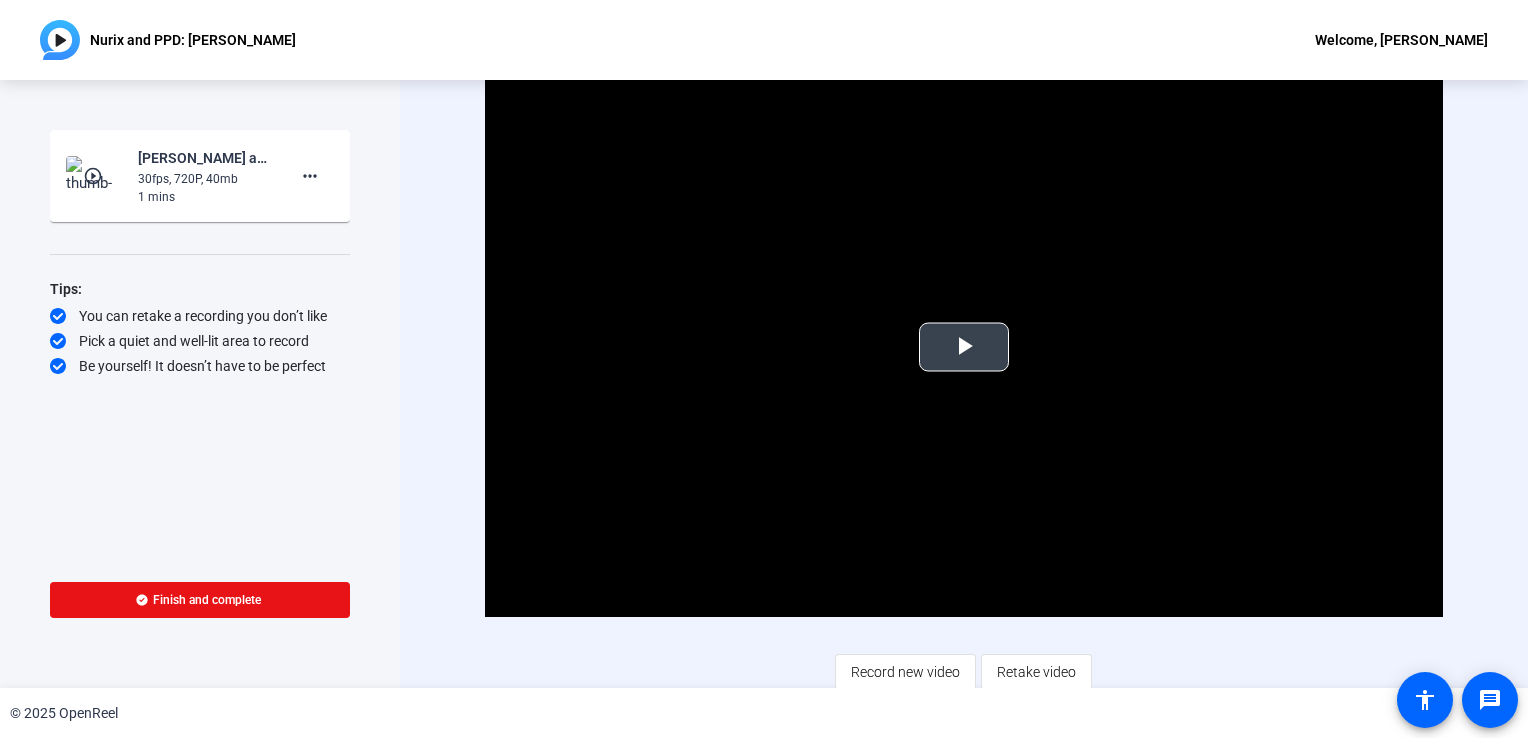 click at bounding box center (964, 347) 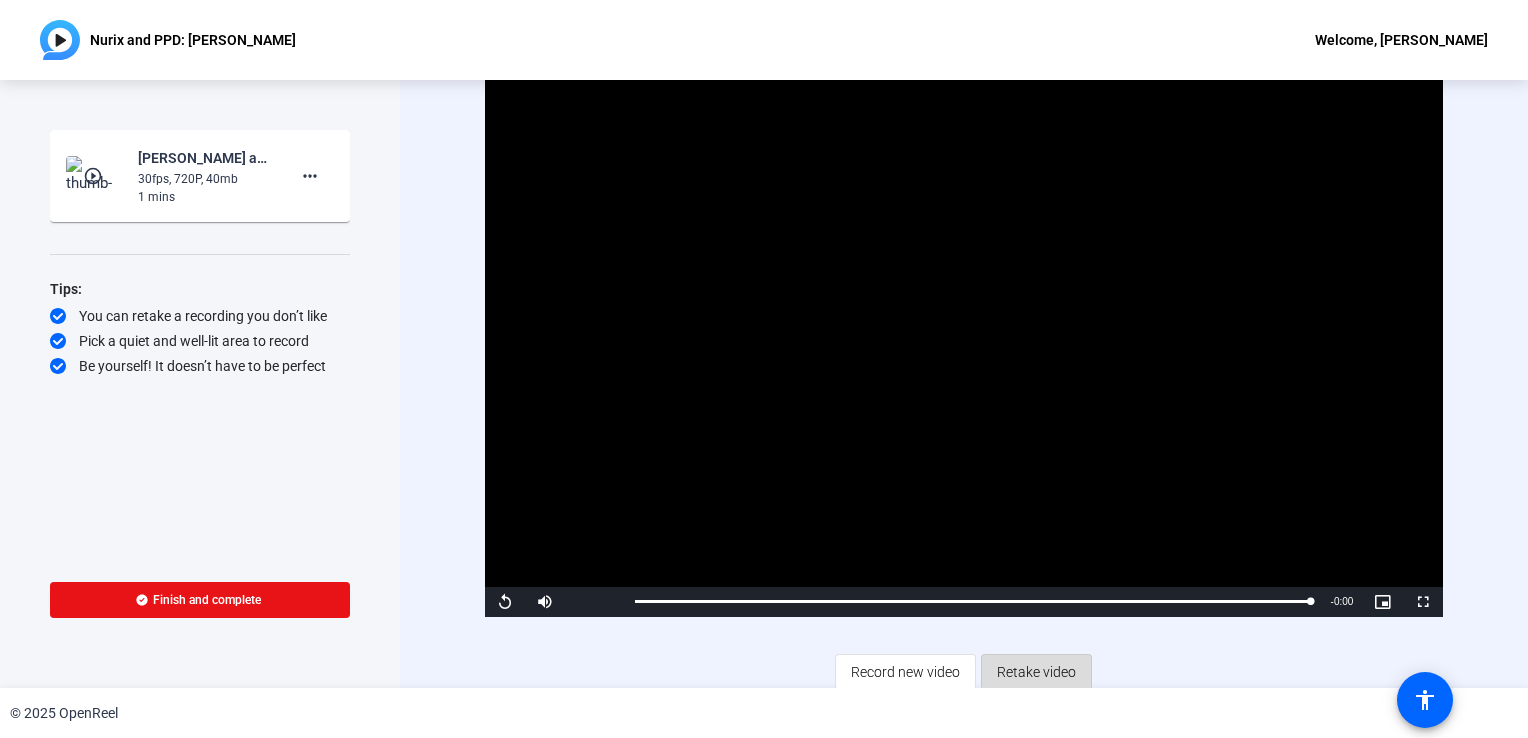 click on "Retake video" 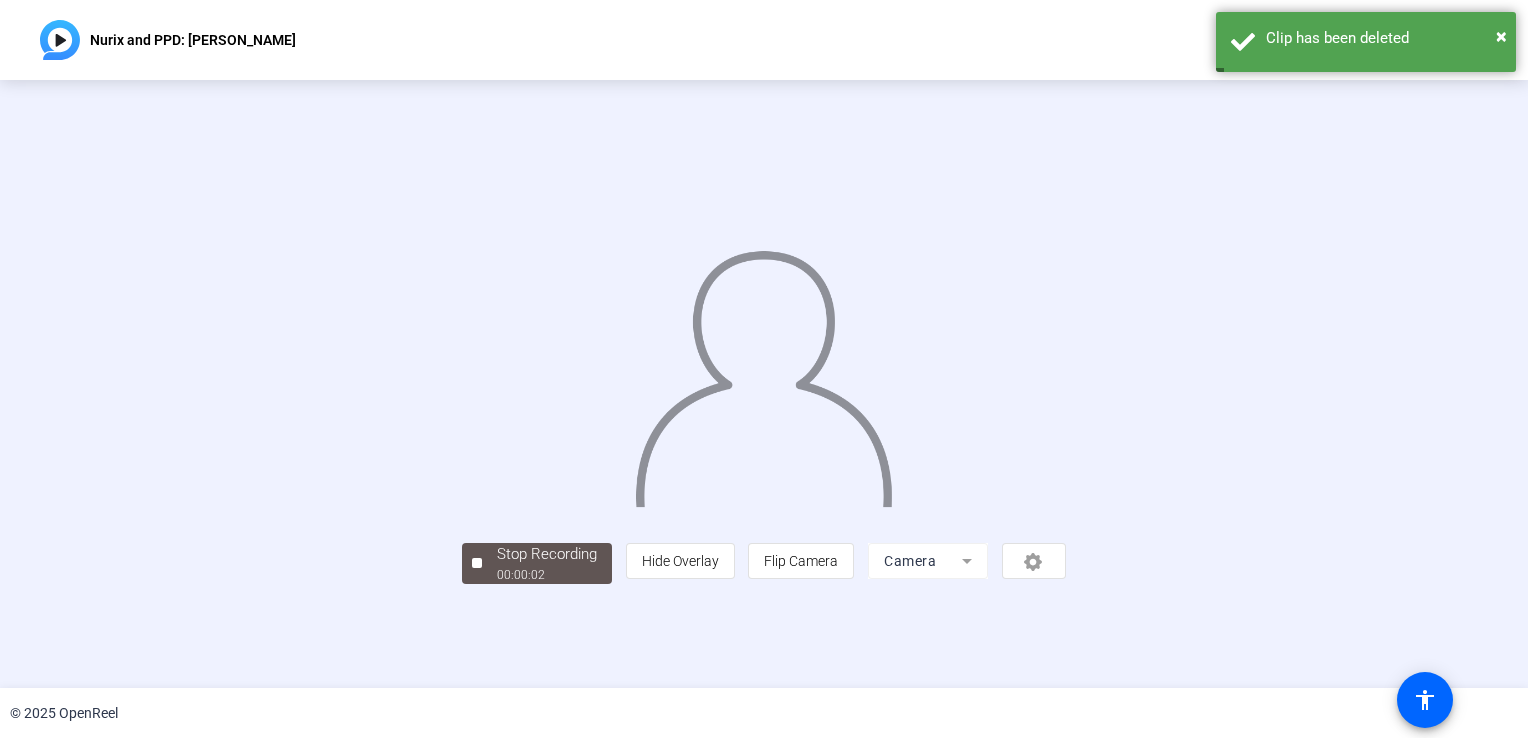 scroll, scrollTop: 52, scrollLeft: 0, axis: vertical 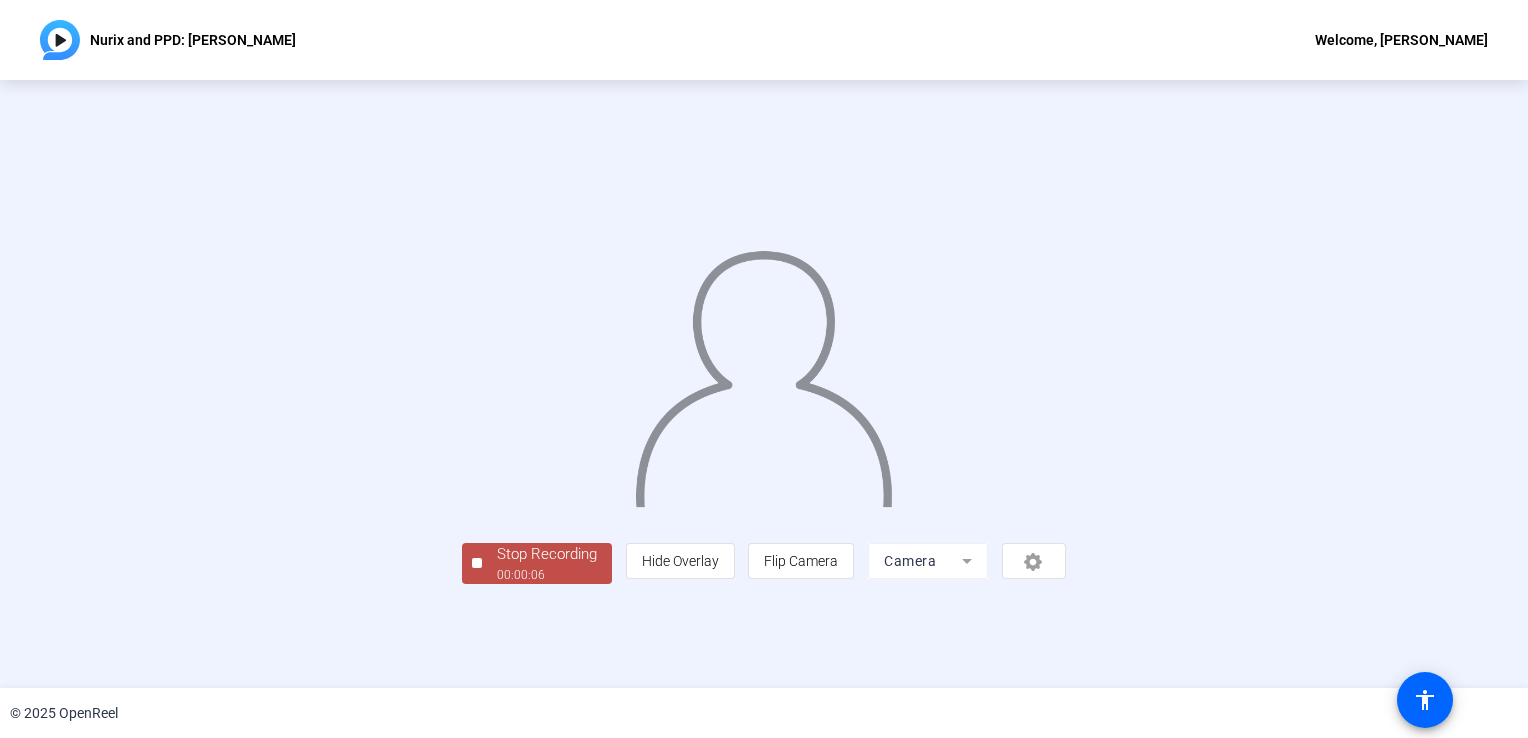 click on "Stop Recording" 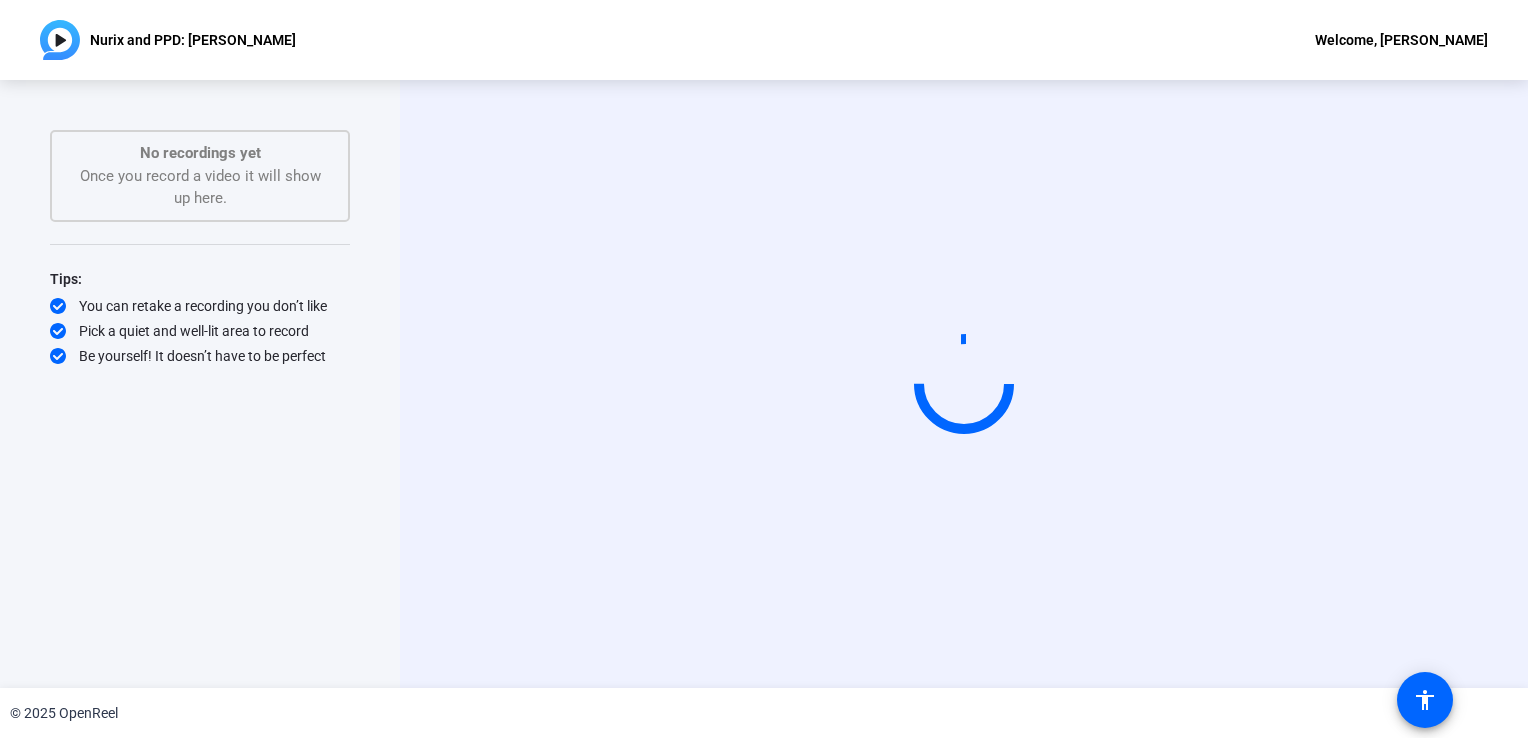 scroll, scrollTop: 0, scrollLeft: 0, axis: both 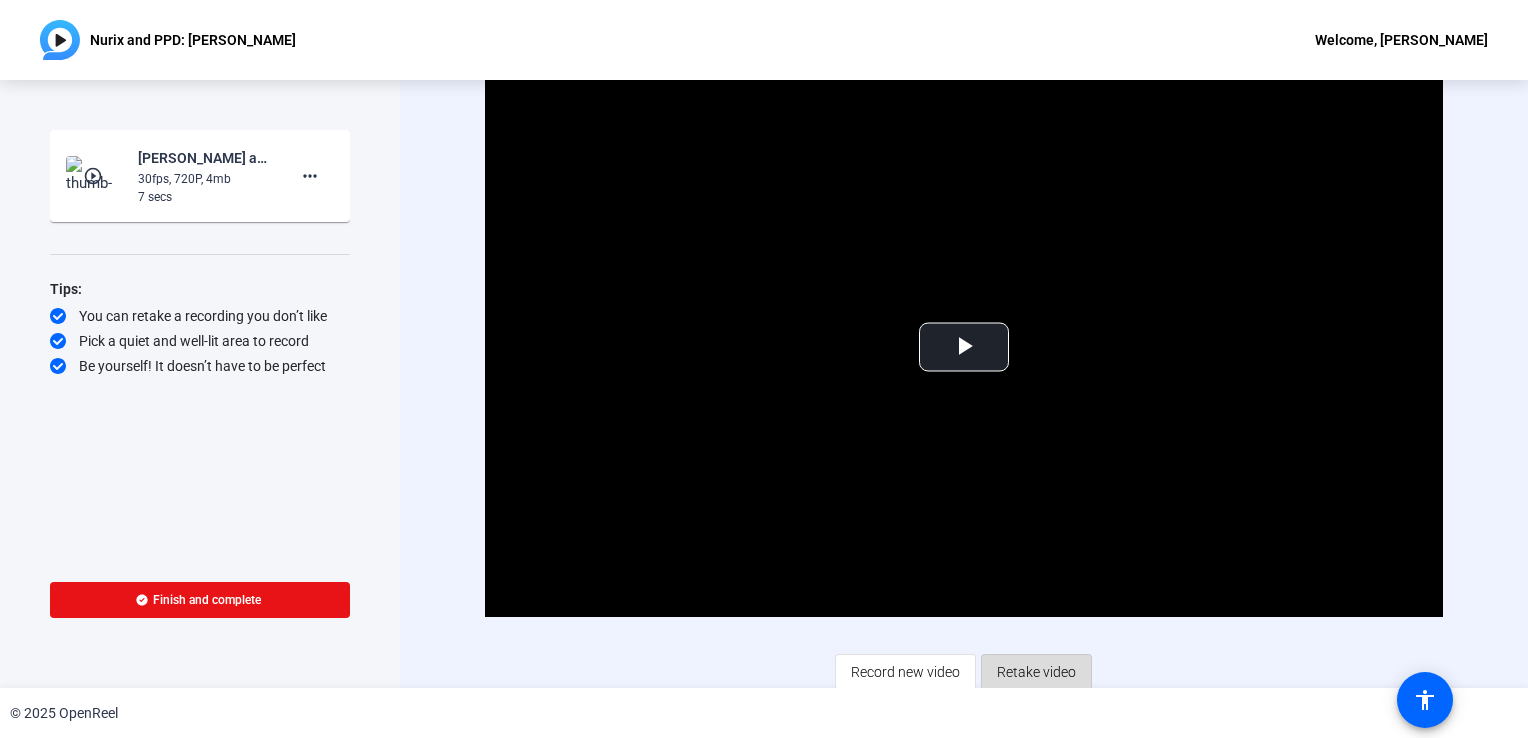 click on "Retake video" 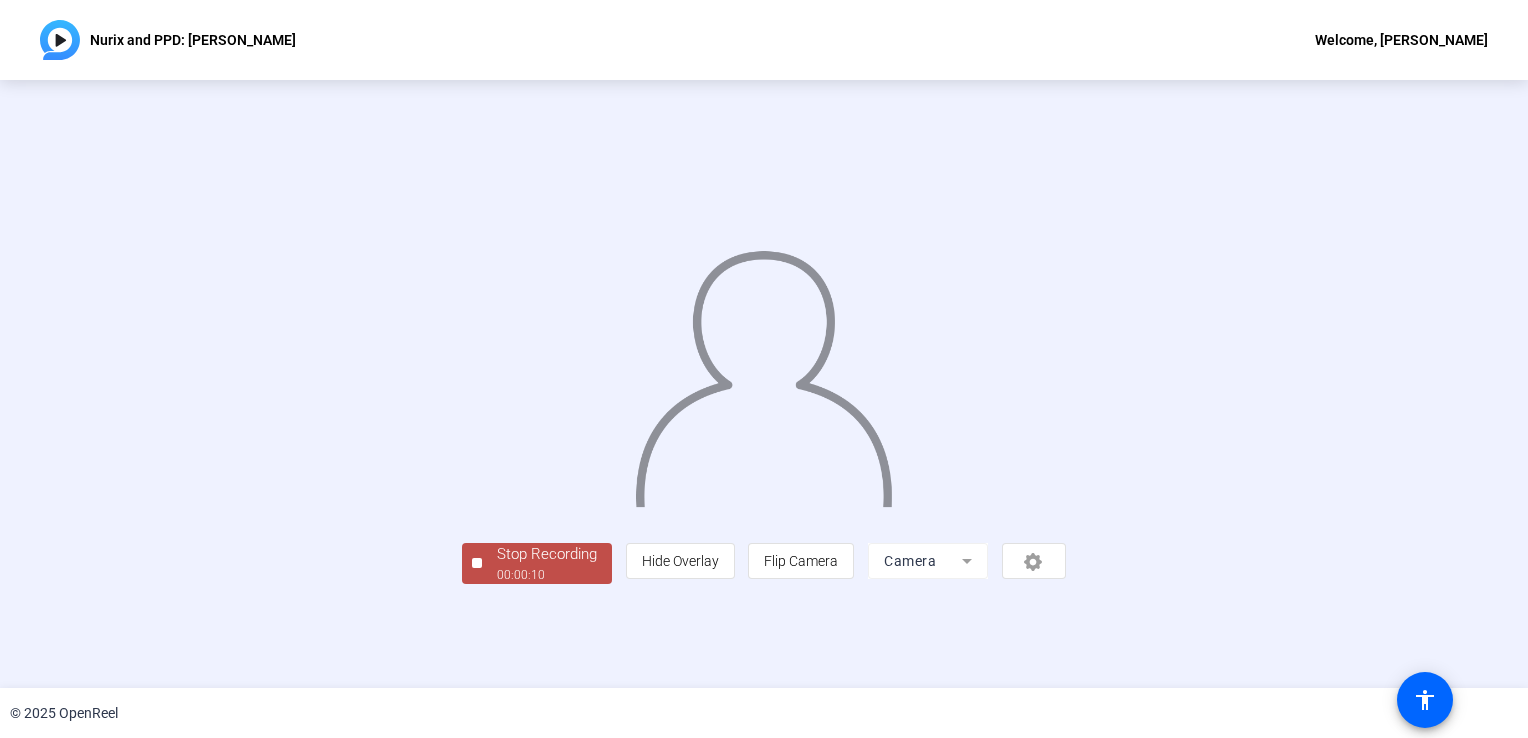 scroll, scrollTop: 56, scrollLeft: 0, axis: vertical 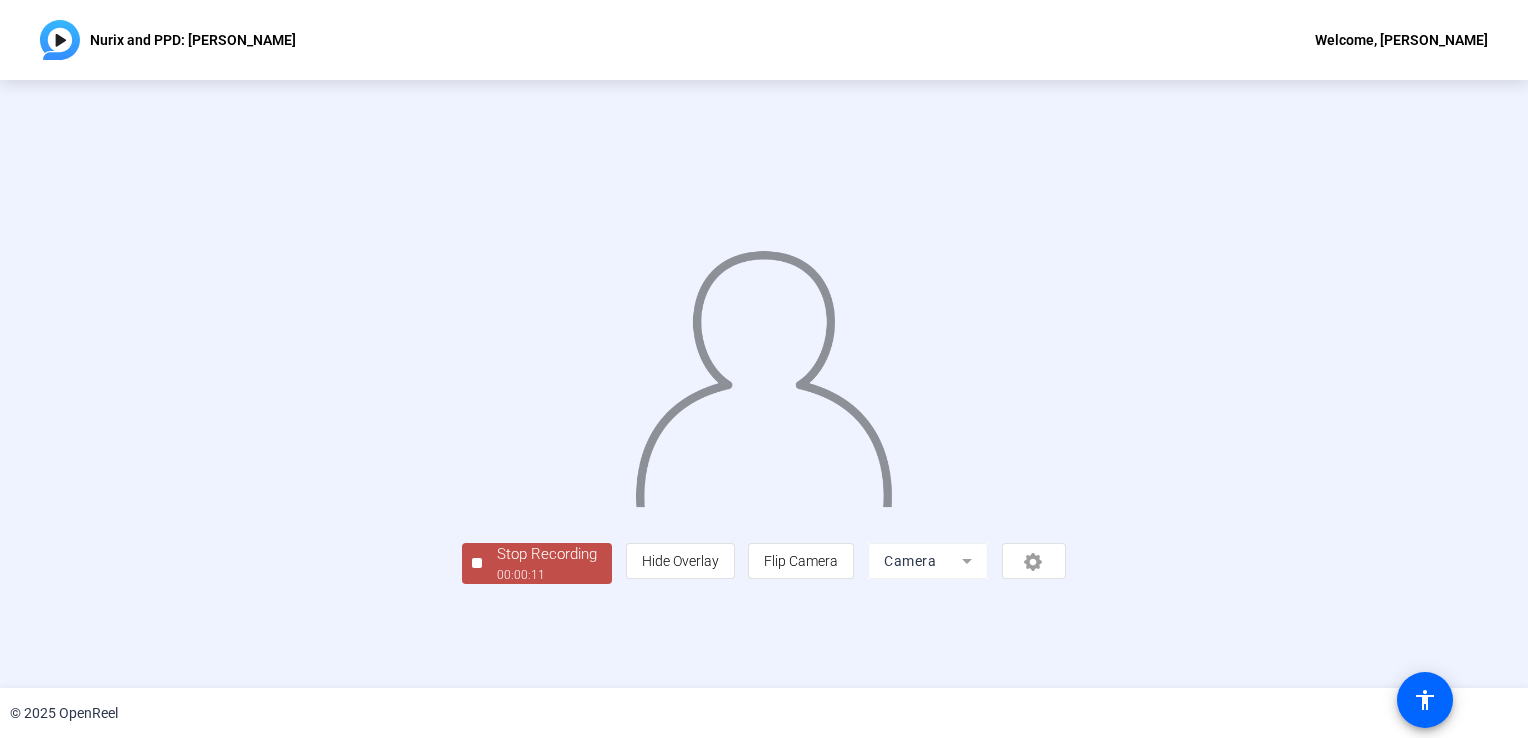 click on "Stop Recording" 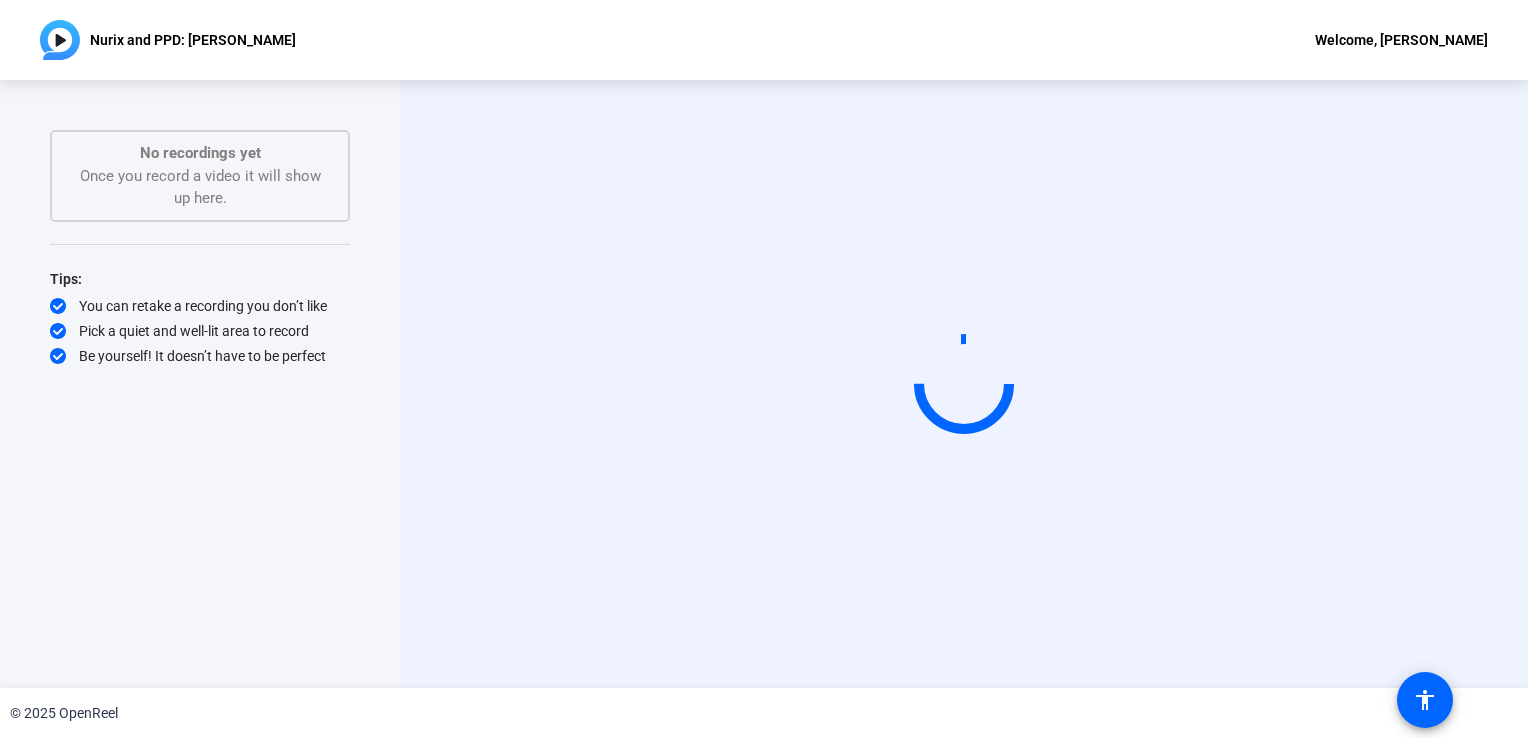 scroll, scrollTop: 0, scrollLeft: 0, axis: both 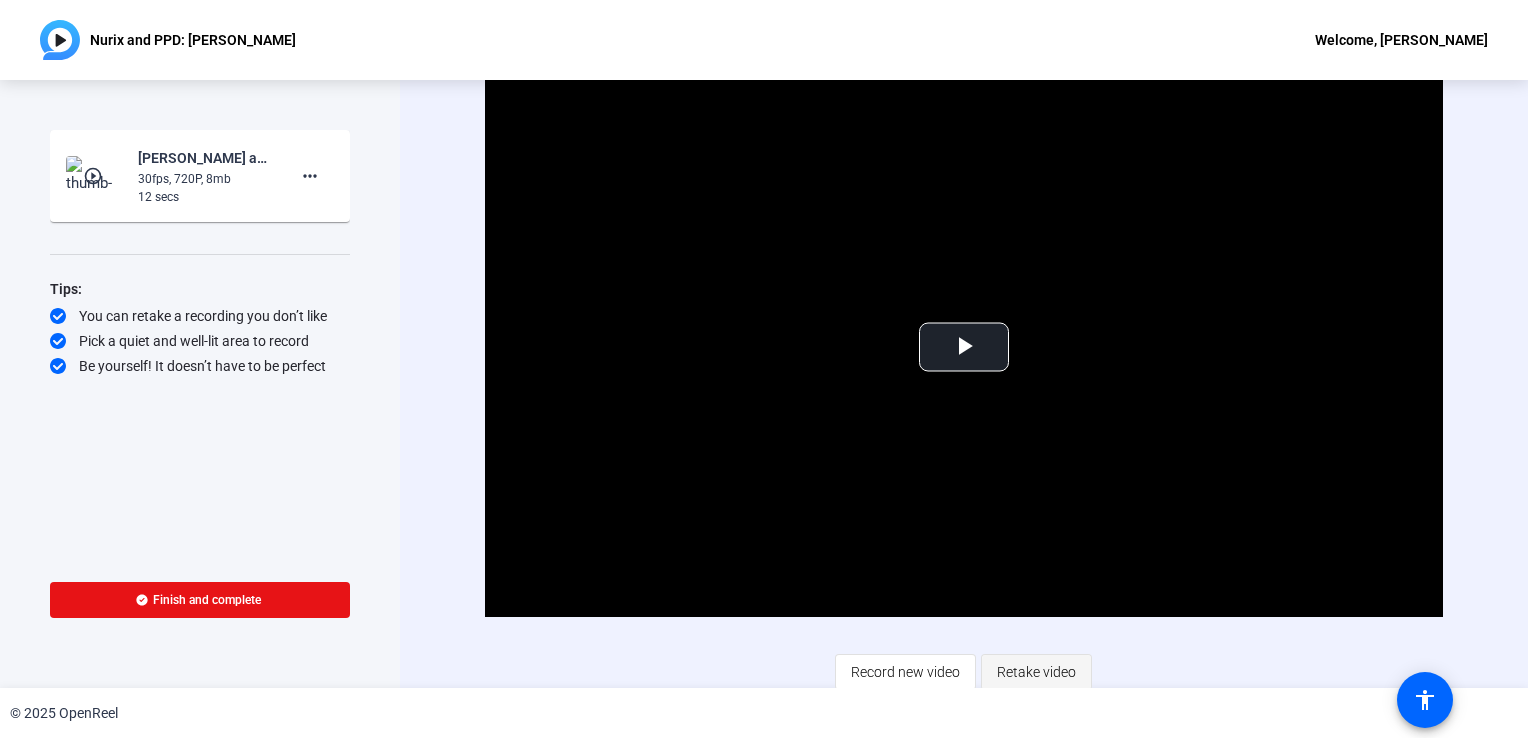 click on "Retake video" 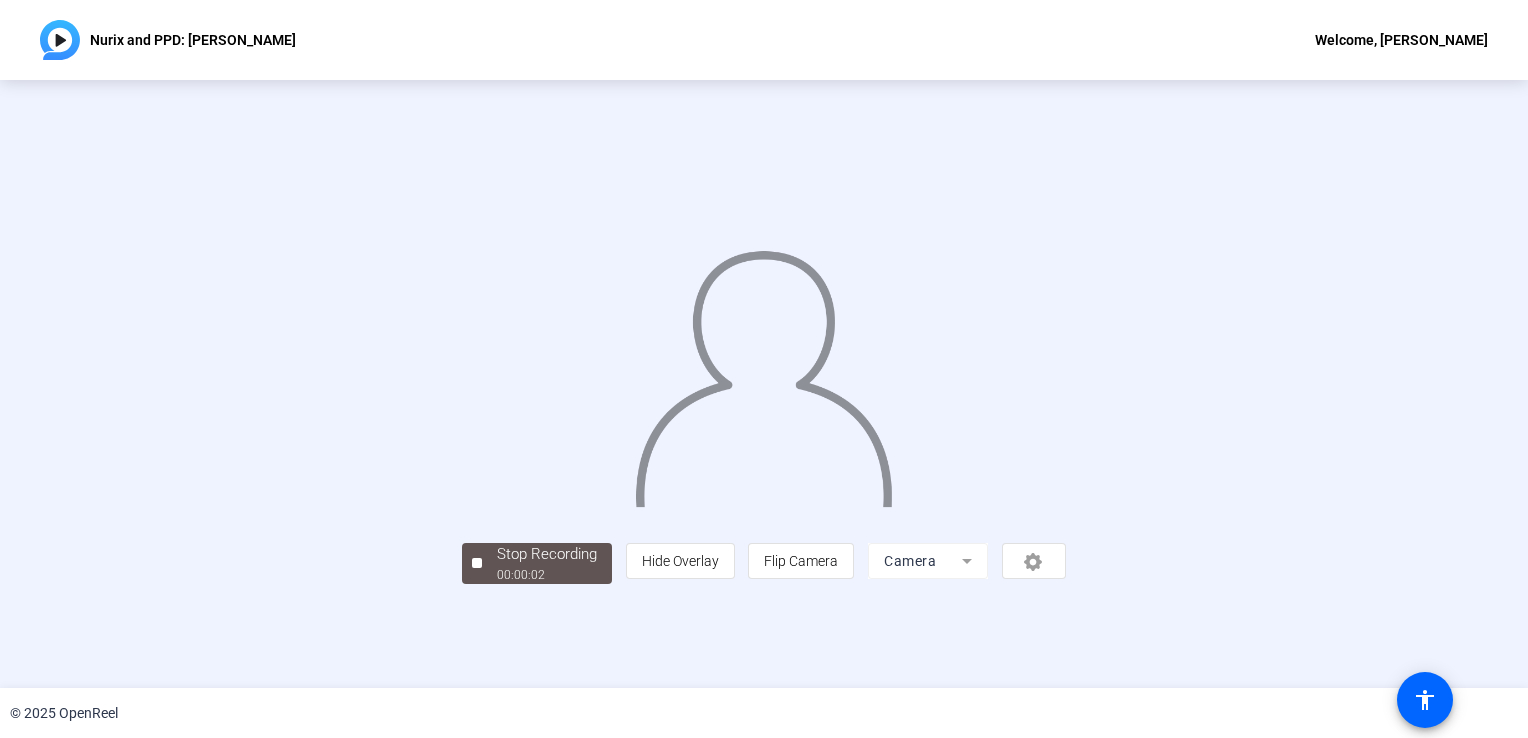 scroll, scrollTop: 56, scrollLeft: 0, axis: vertical 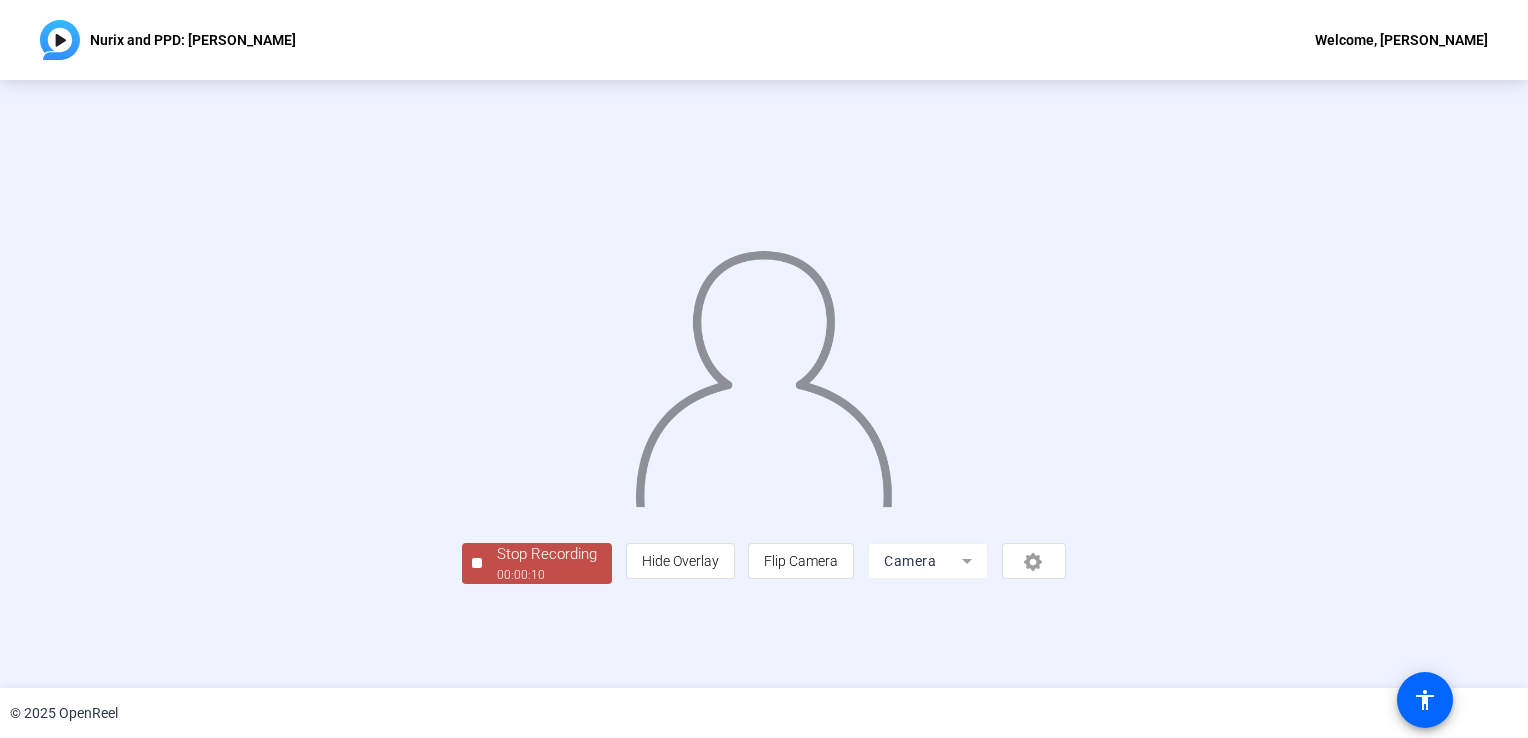 click on "00:00:10" 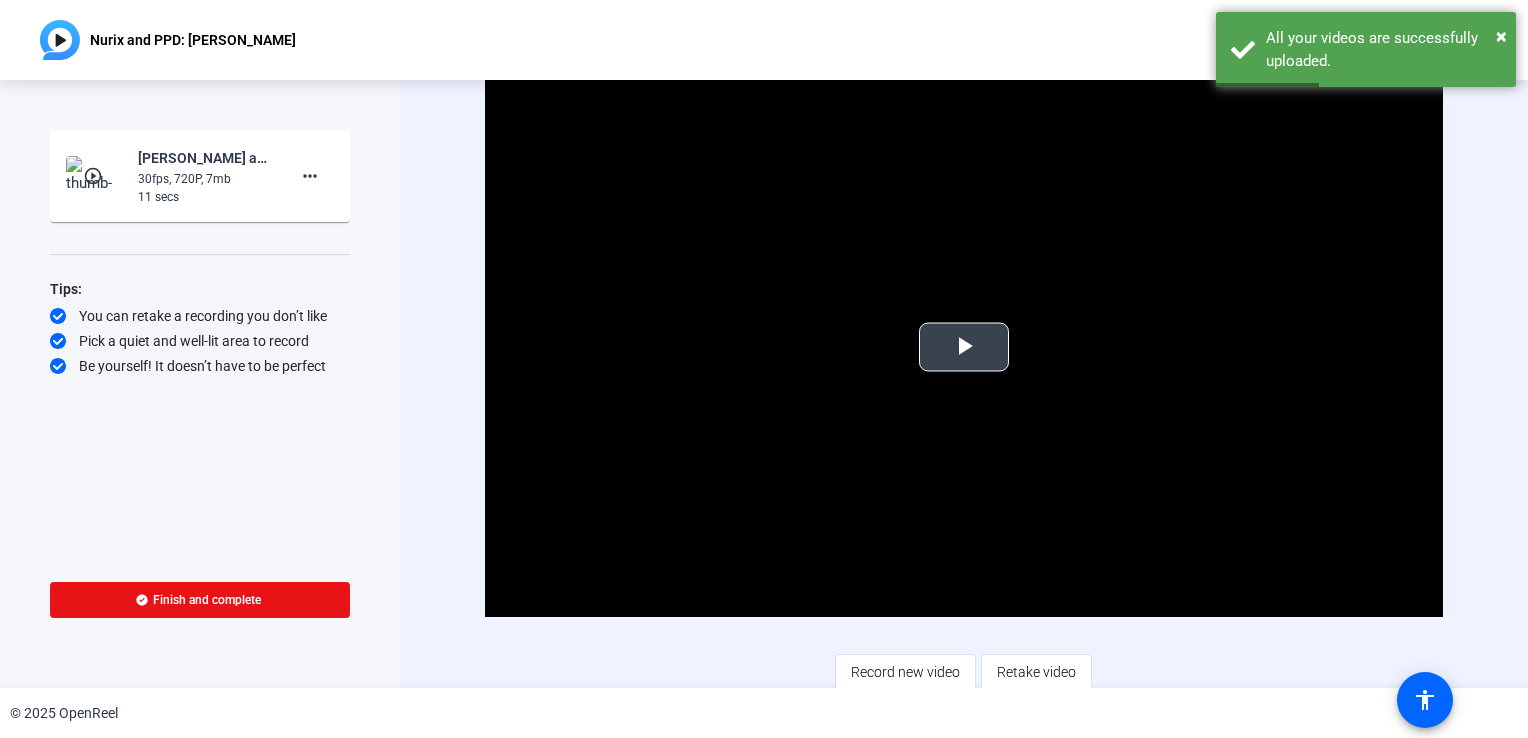 click at bounding box center (964, 347) 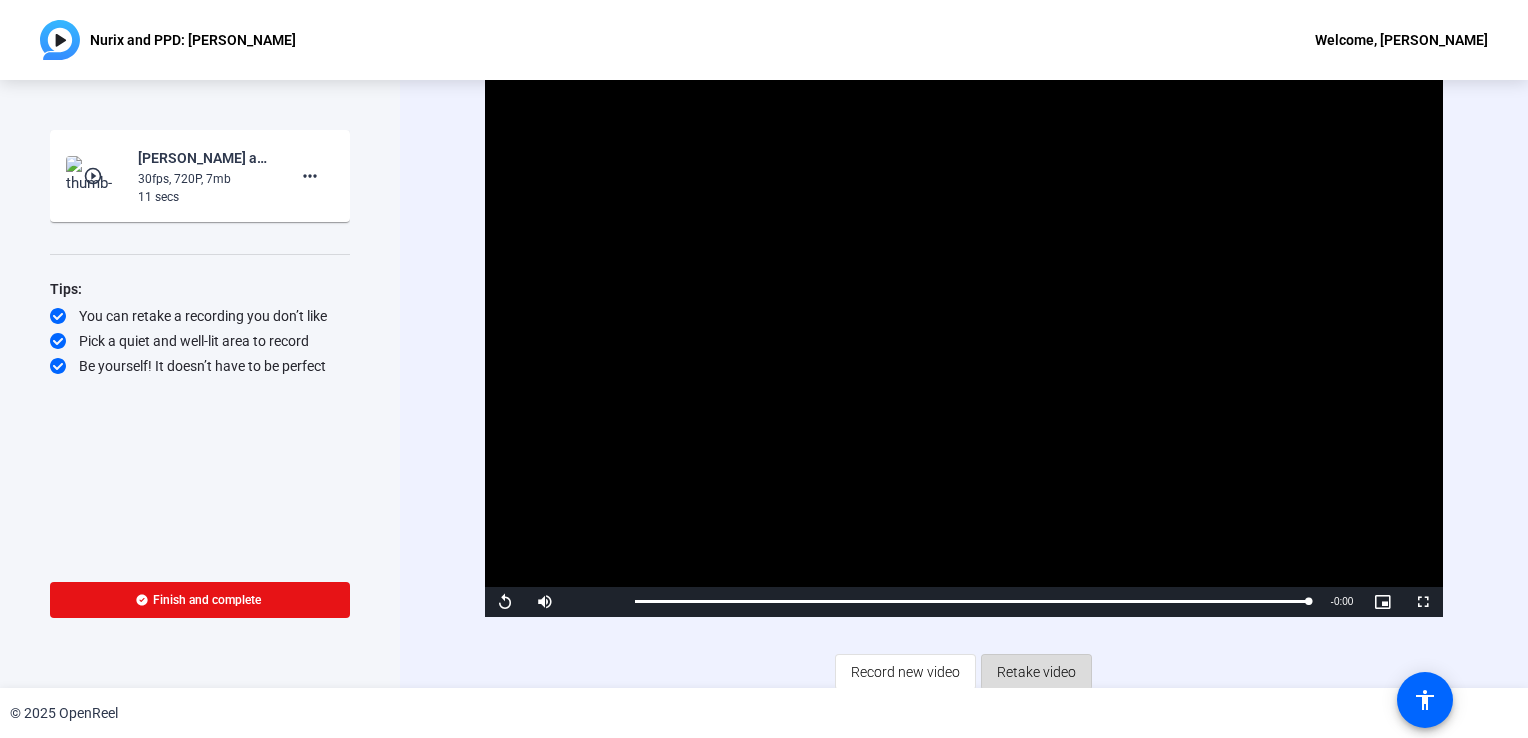 click on "Retake video" 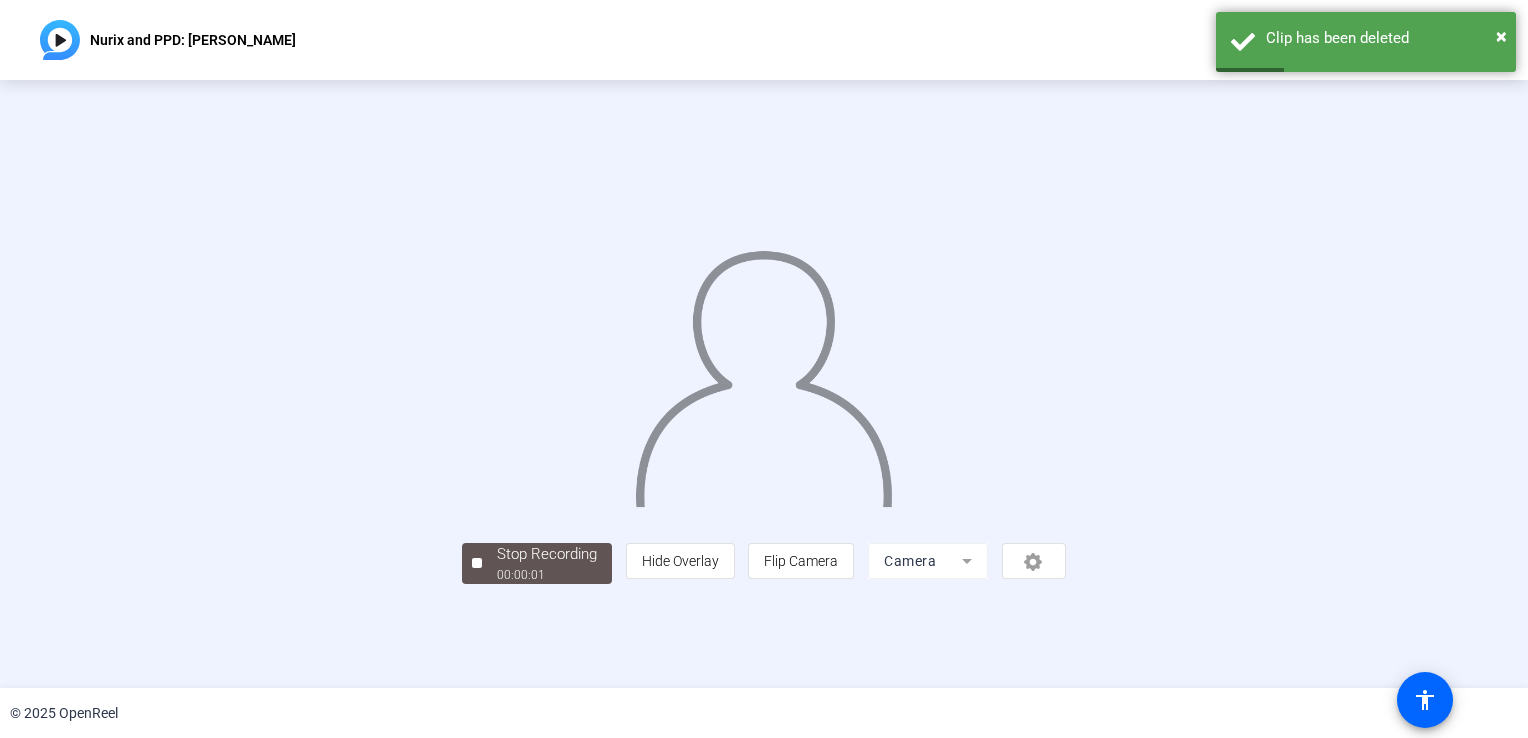 scroll, scrollTop: 56, scrollLeft: 0, axis: vertical 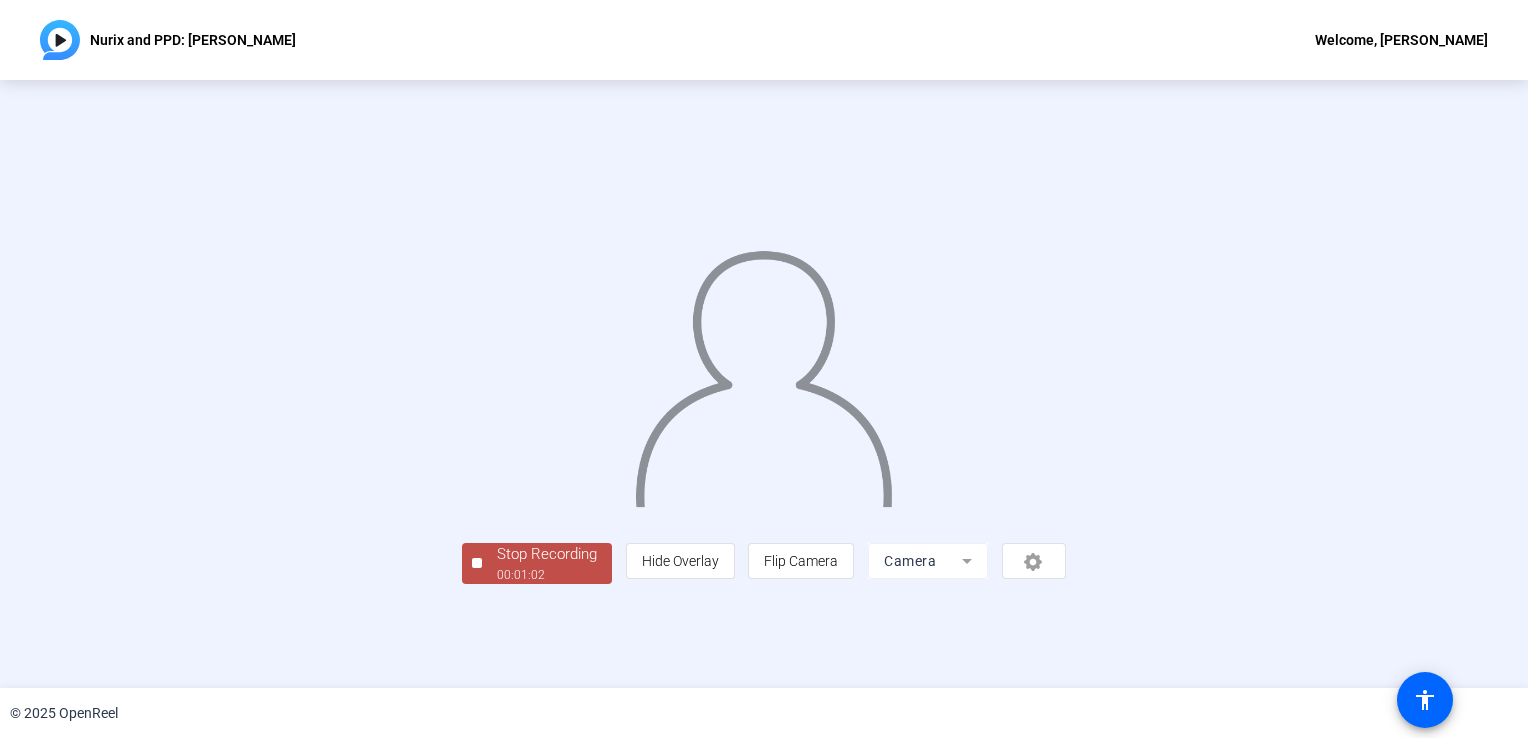click on "00:01:02" 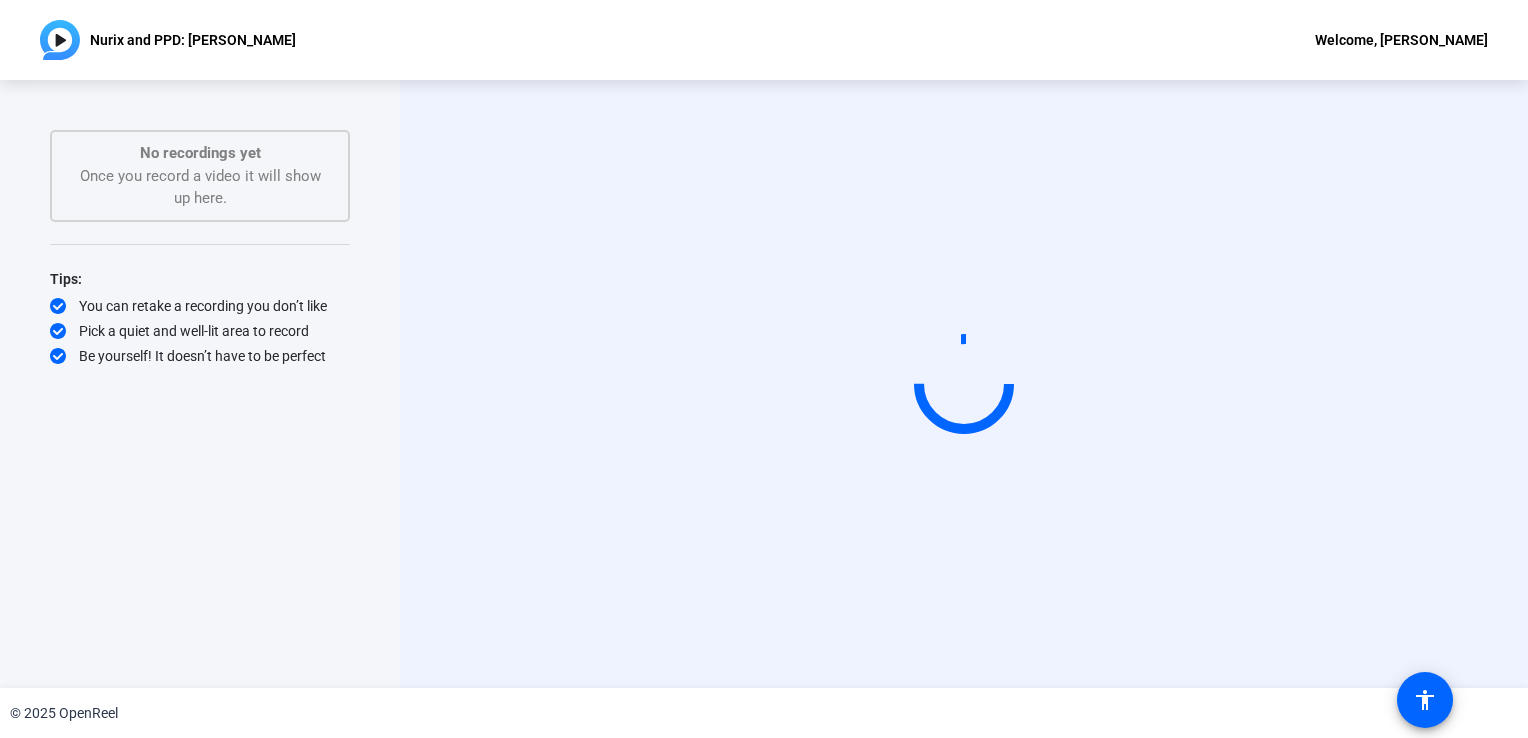 scroll, scrollTop: 0, scrollLeft: 0, axis: both 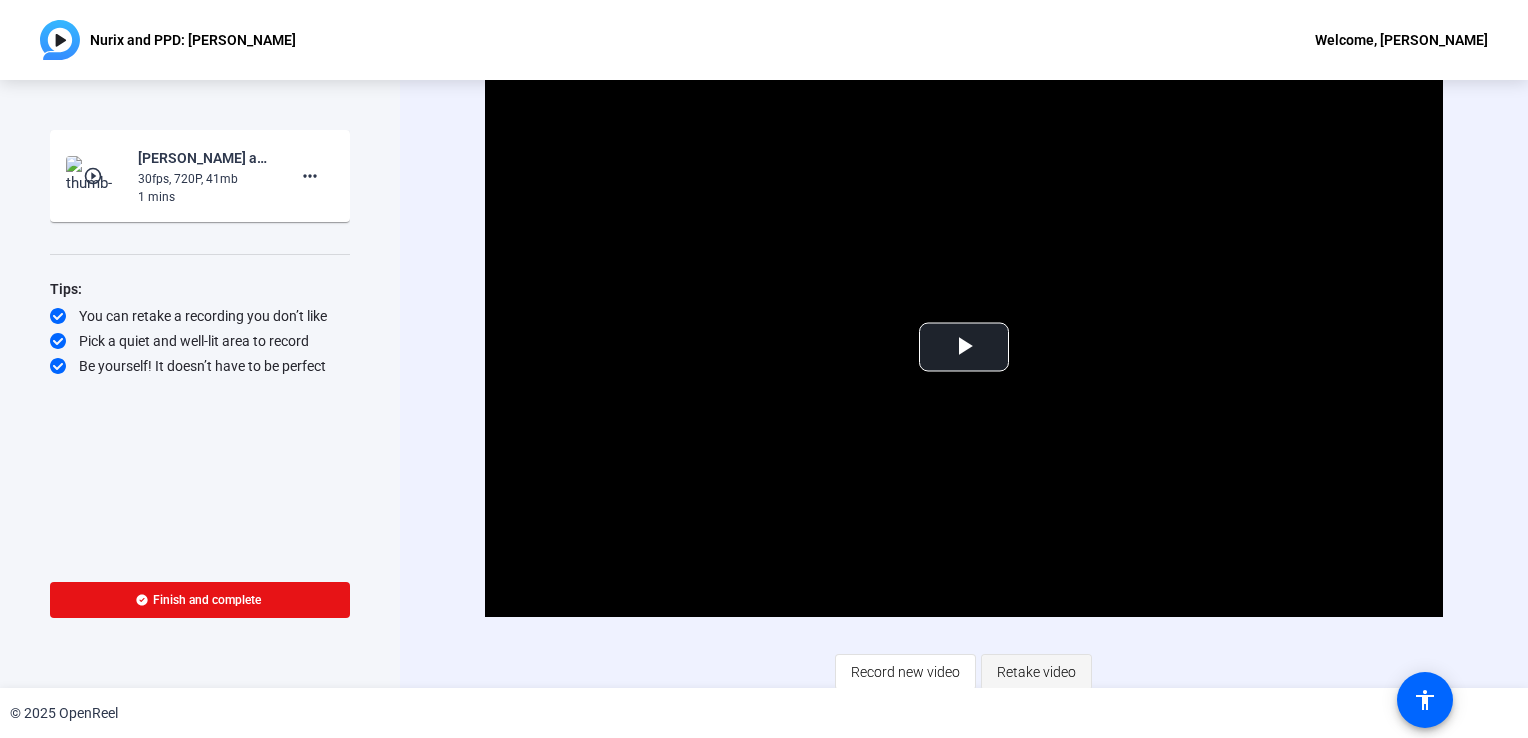 click on "Retake video" 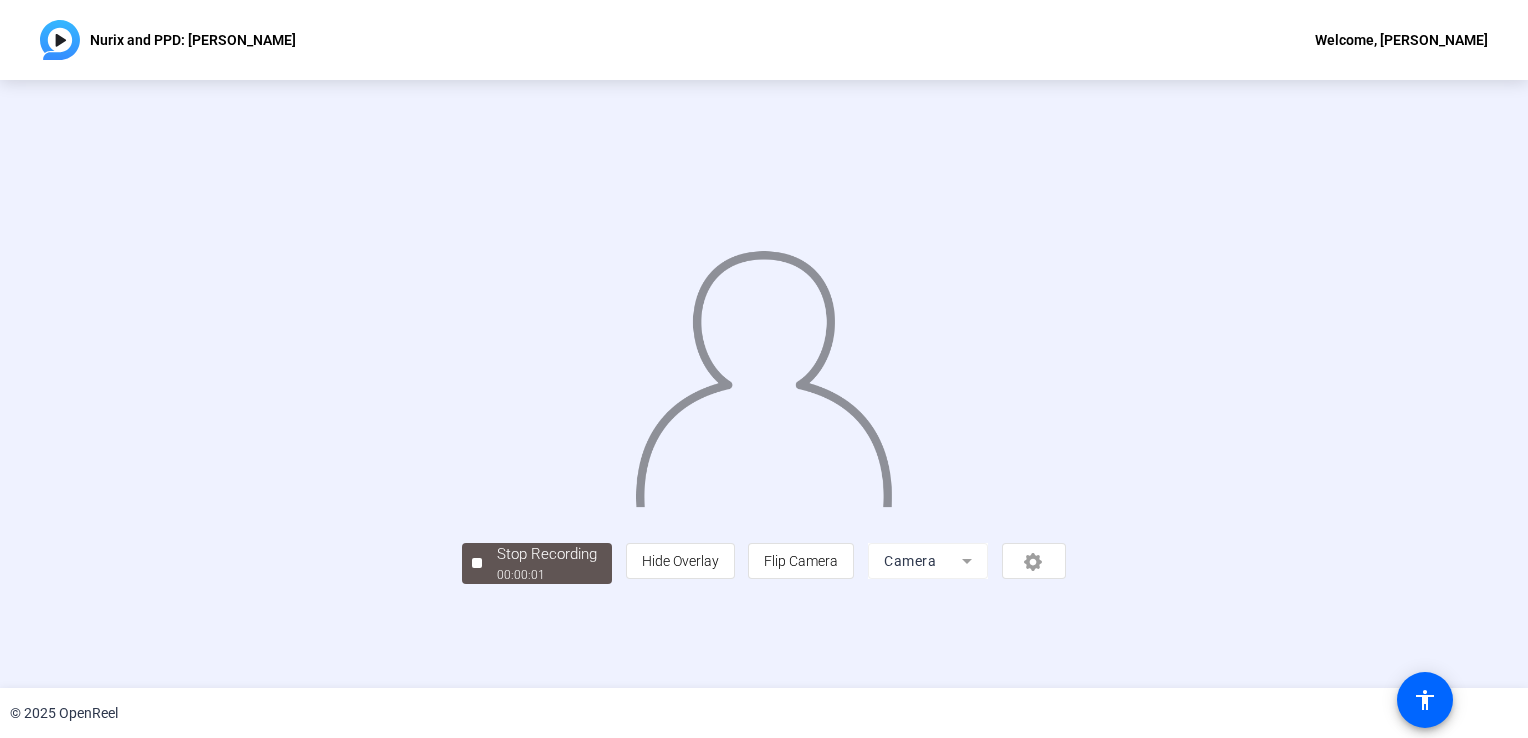 scroll, scrollTop: 56, scrollLeft: 0, axis: vertical 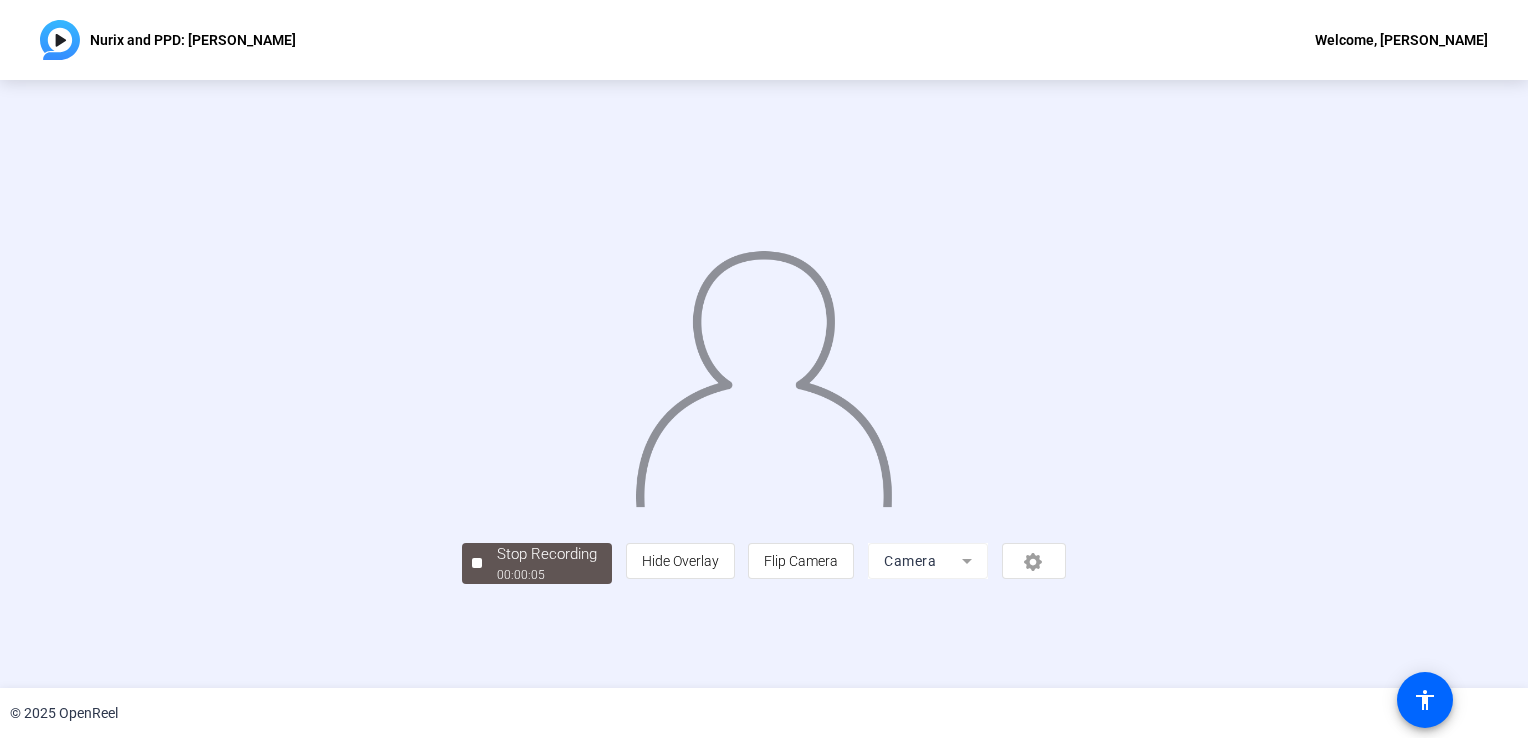 click on "00:00:05" 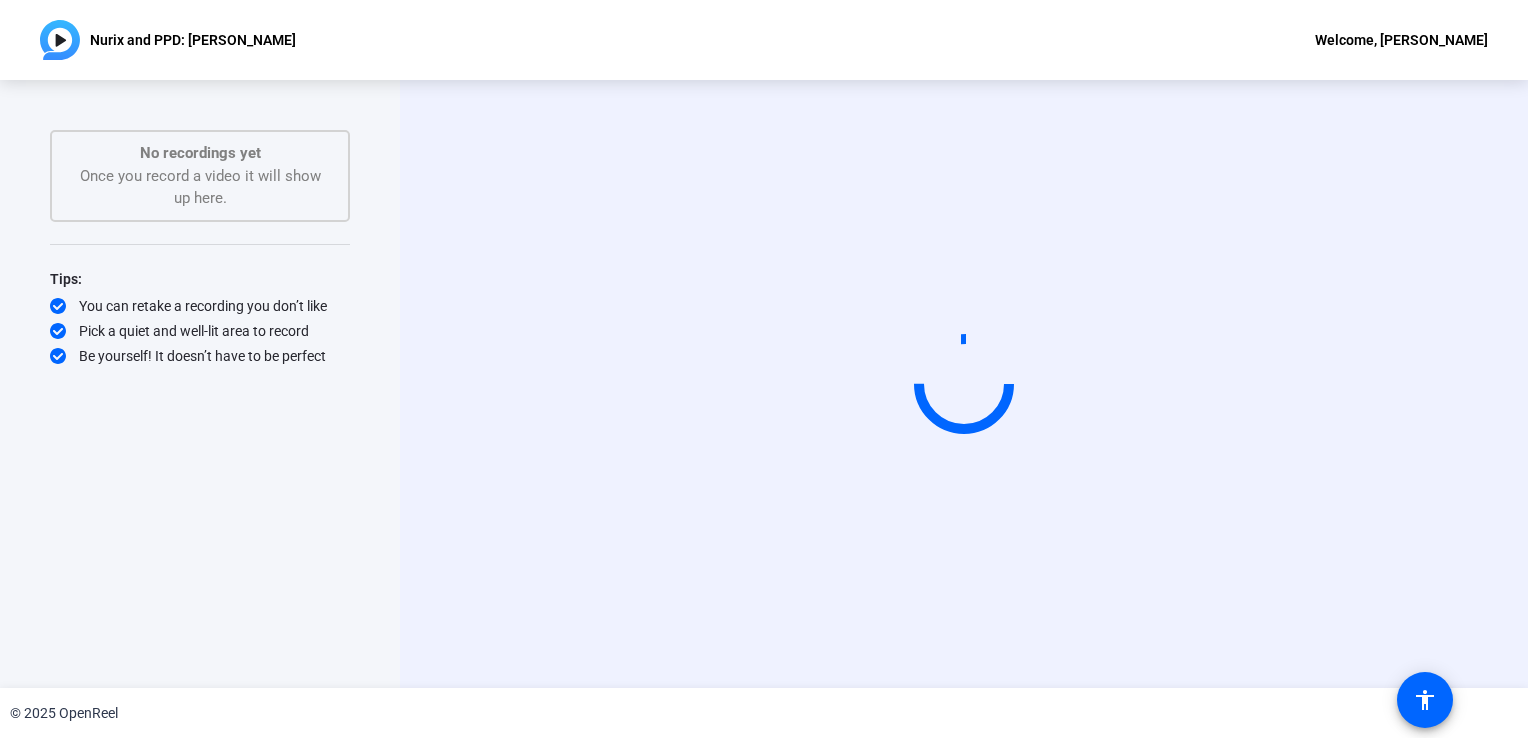 scroll, scrollTop: 0, scrollLeft: 0, axis: both 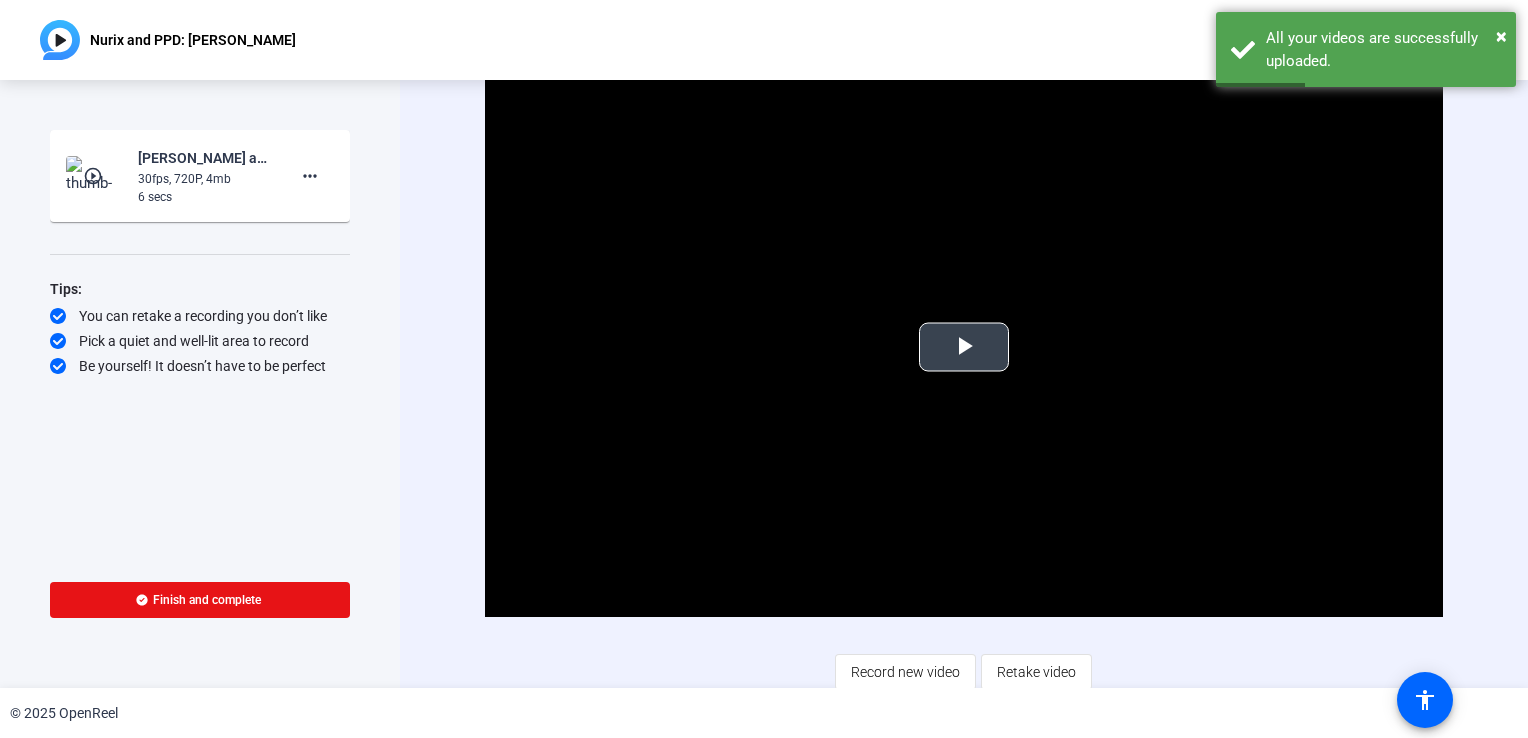 click at bounding box center (964, 347) 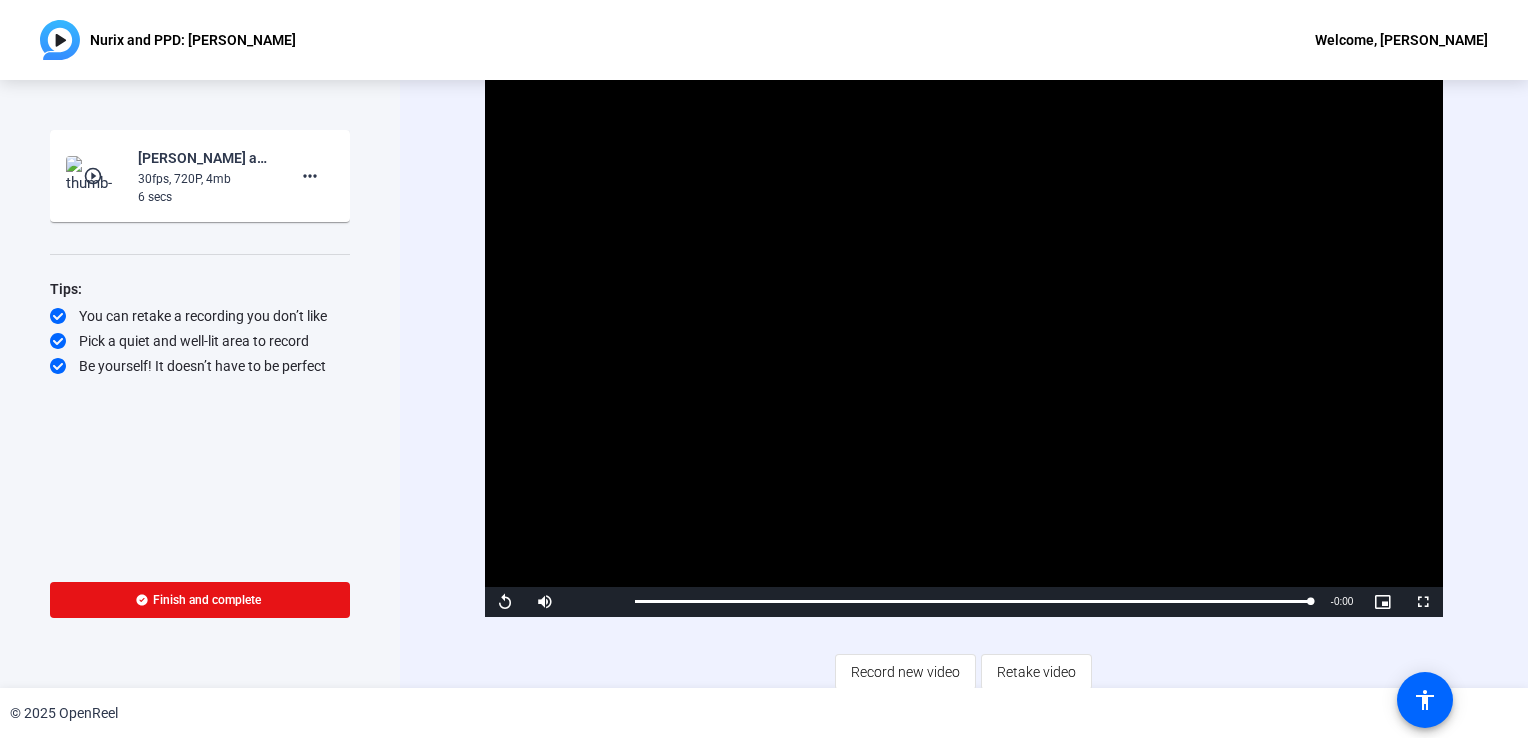 scroll, scrollTop: 5, scrollLeft: 0, axis: vertical 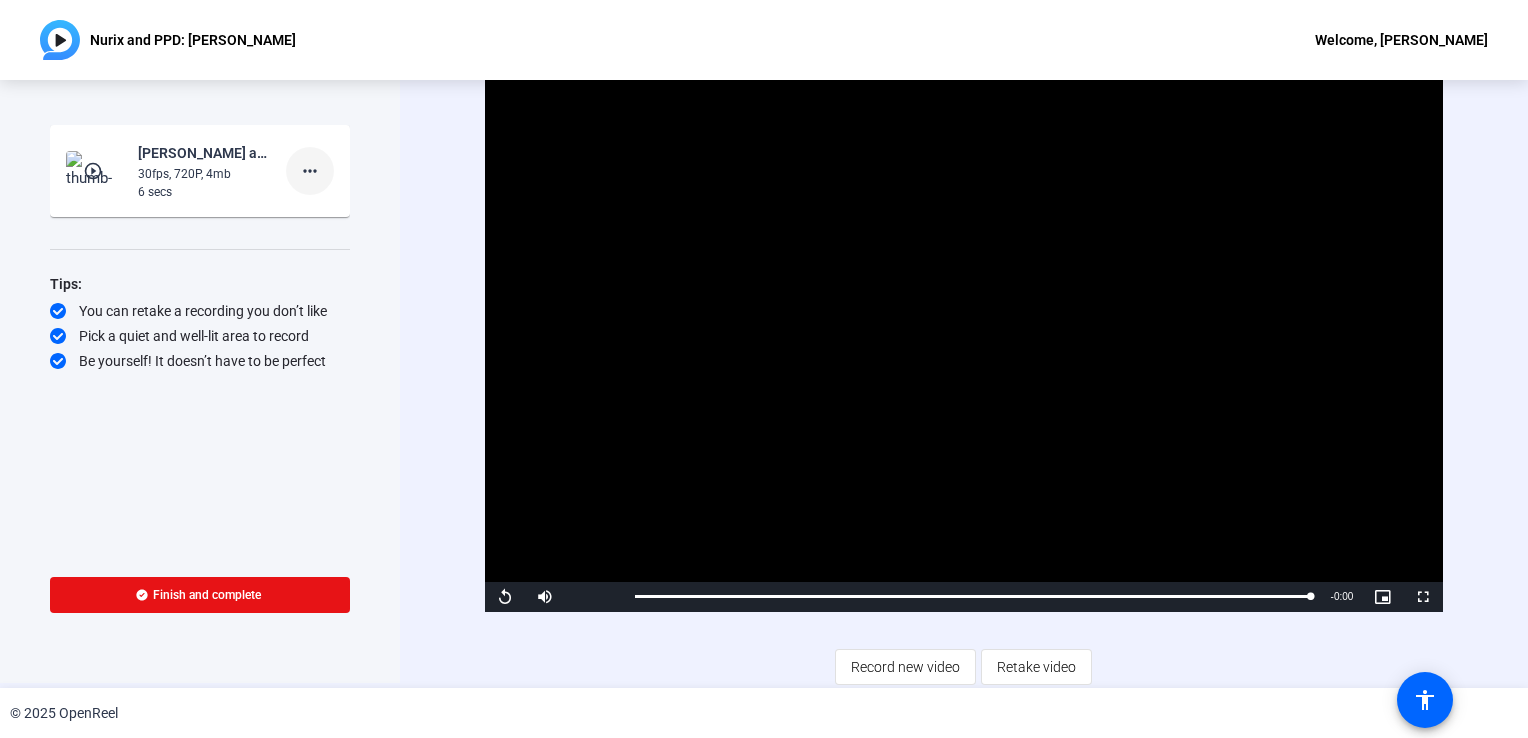 click on "more_horiz" 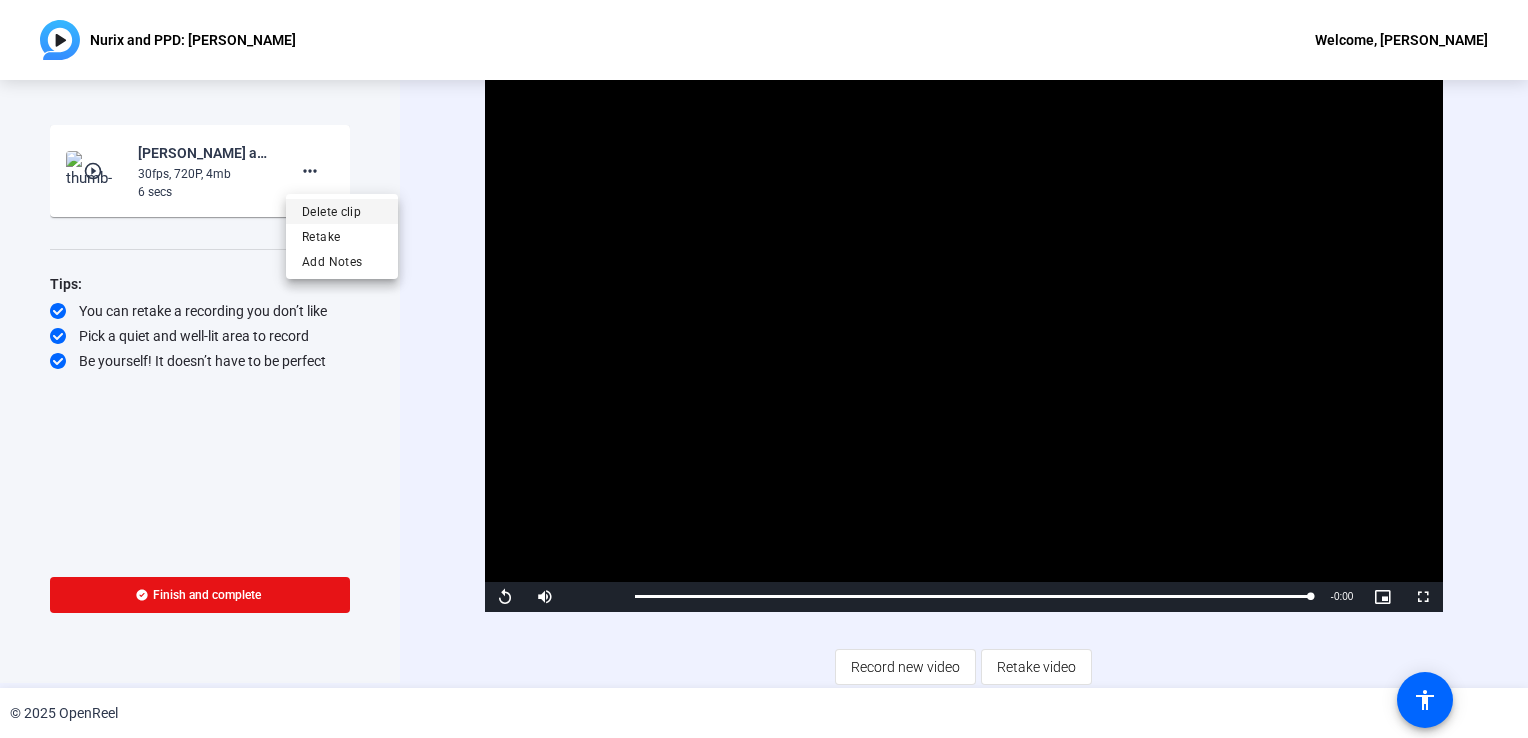 click on "Delete clip" at bounding box center (342, 212) 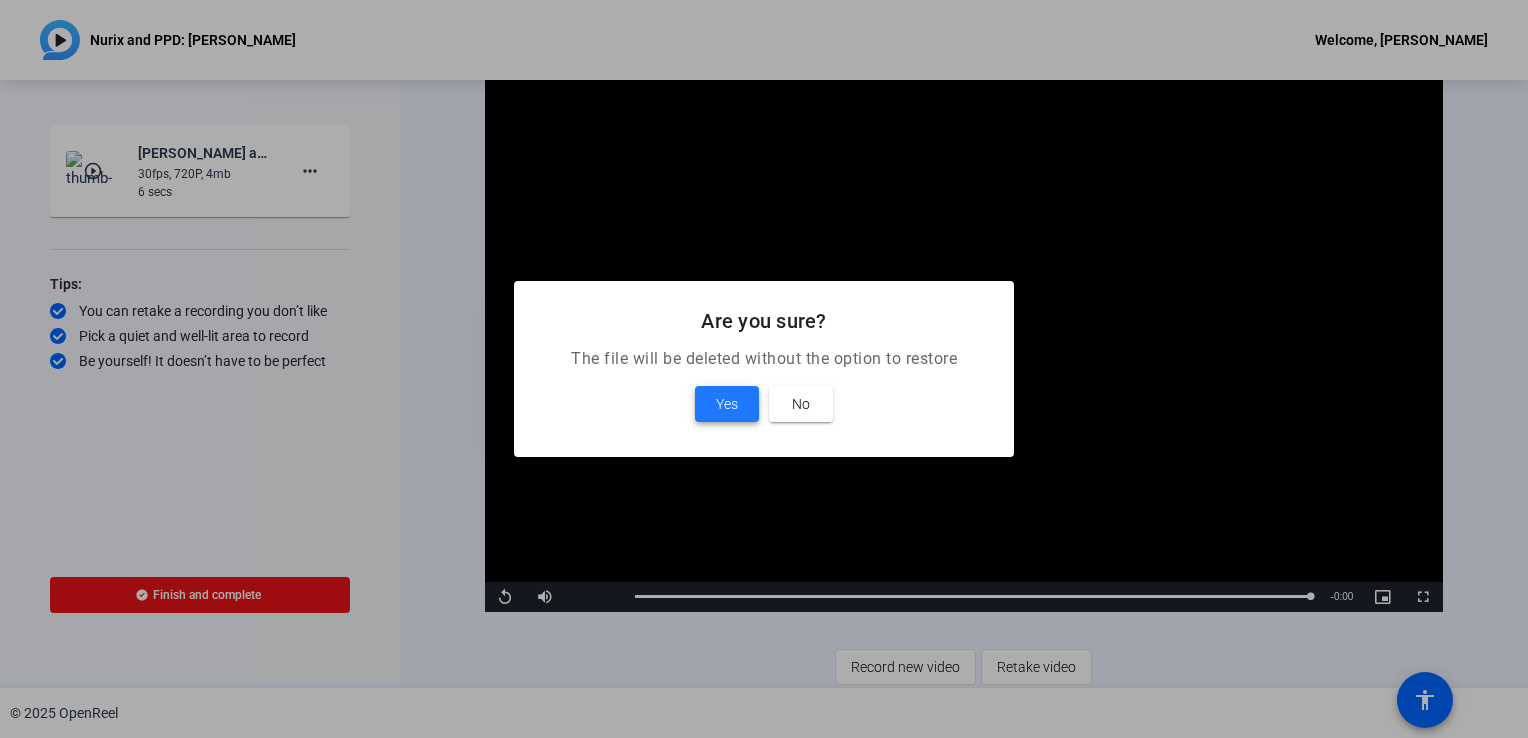 click at bounding box center (727, 404) 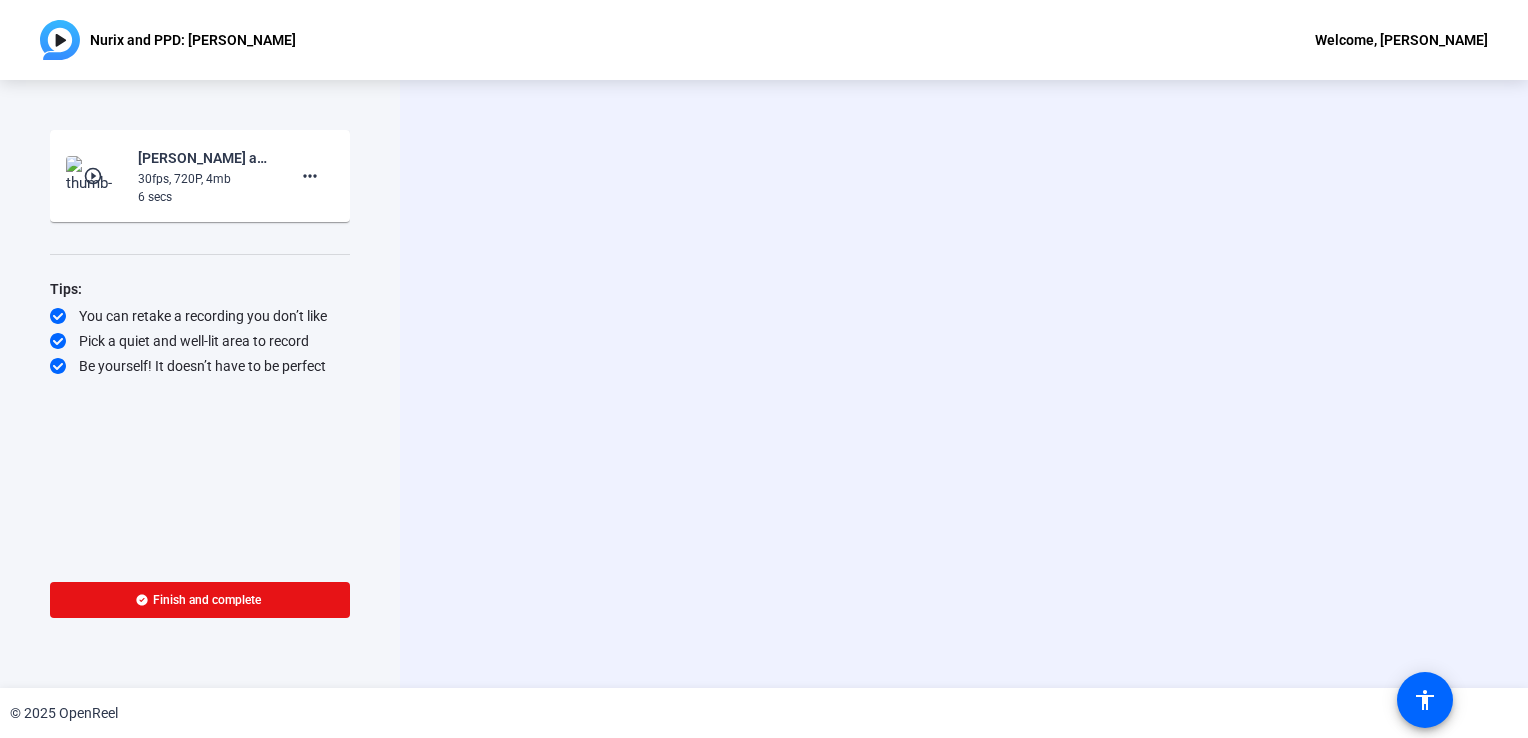 scroll, scrollTop: 0, scrollLeft: 0, axis: both 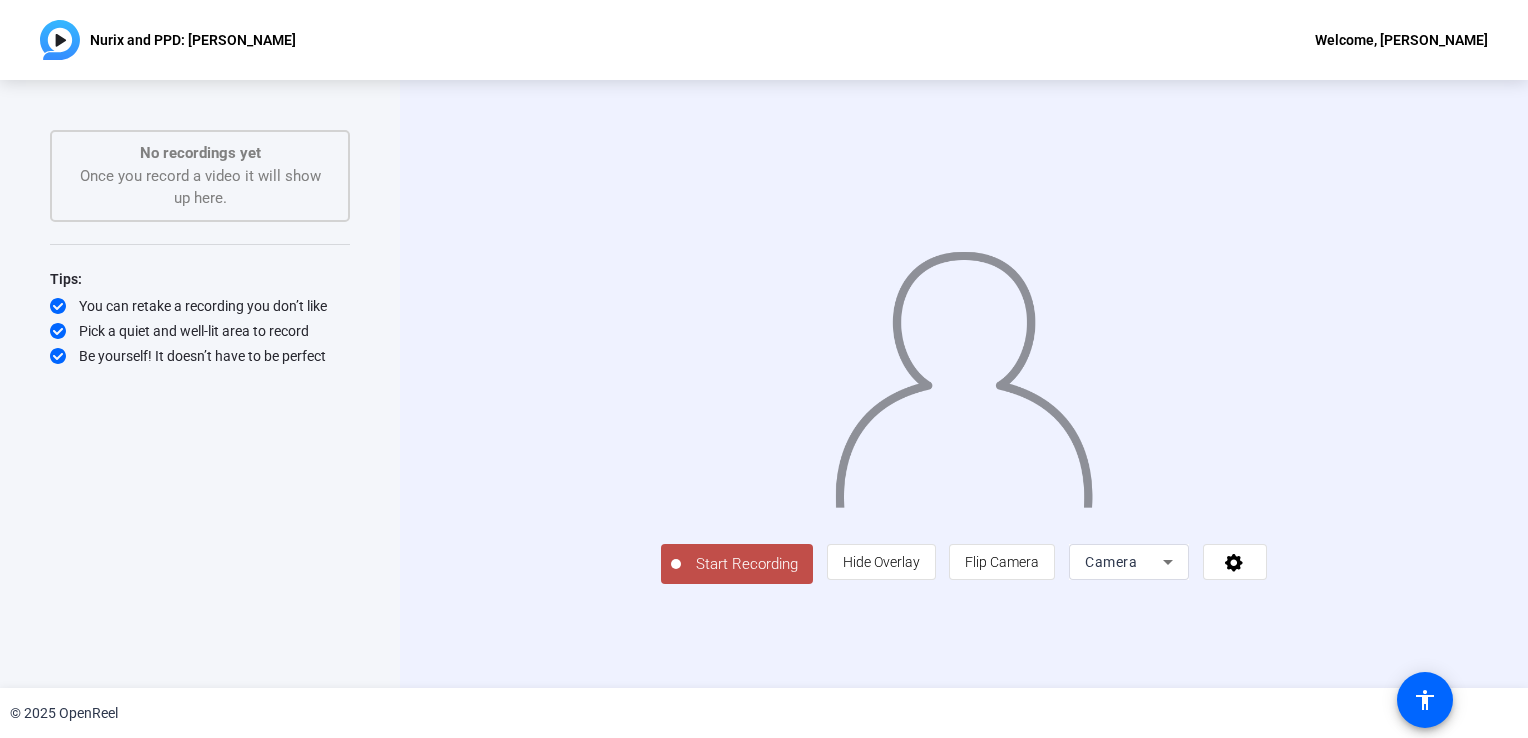 click on "Start Recording" 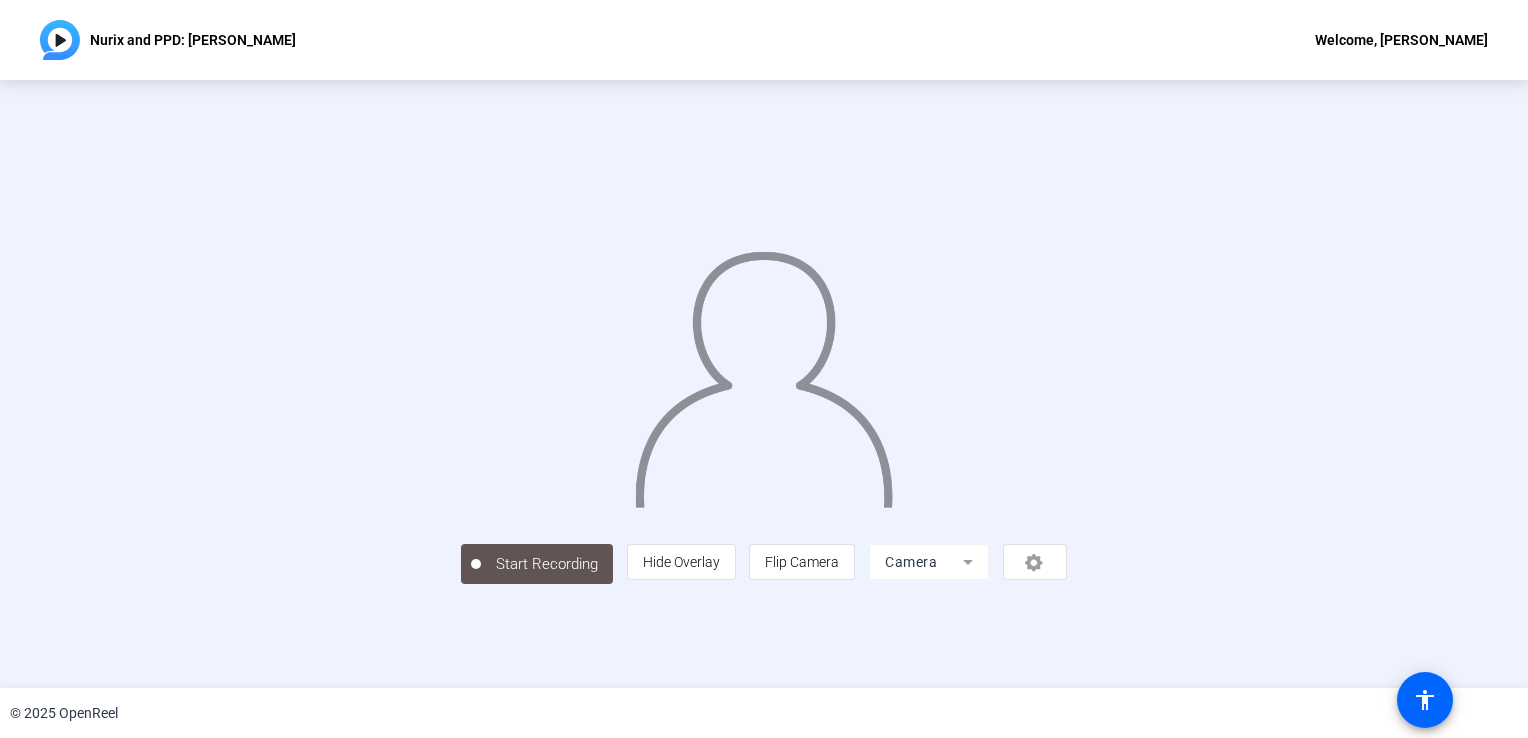 scroll, scrollTop: 0, scrollLeft: 0, axis: both 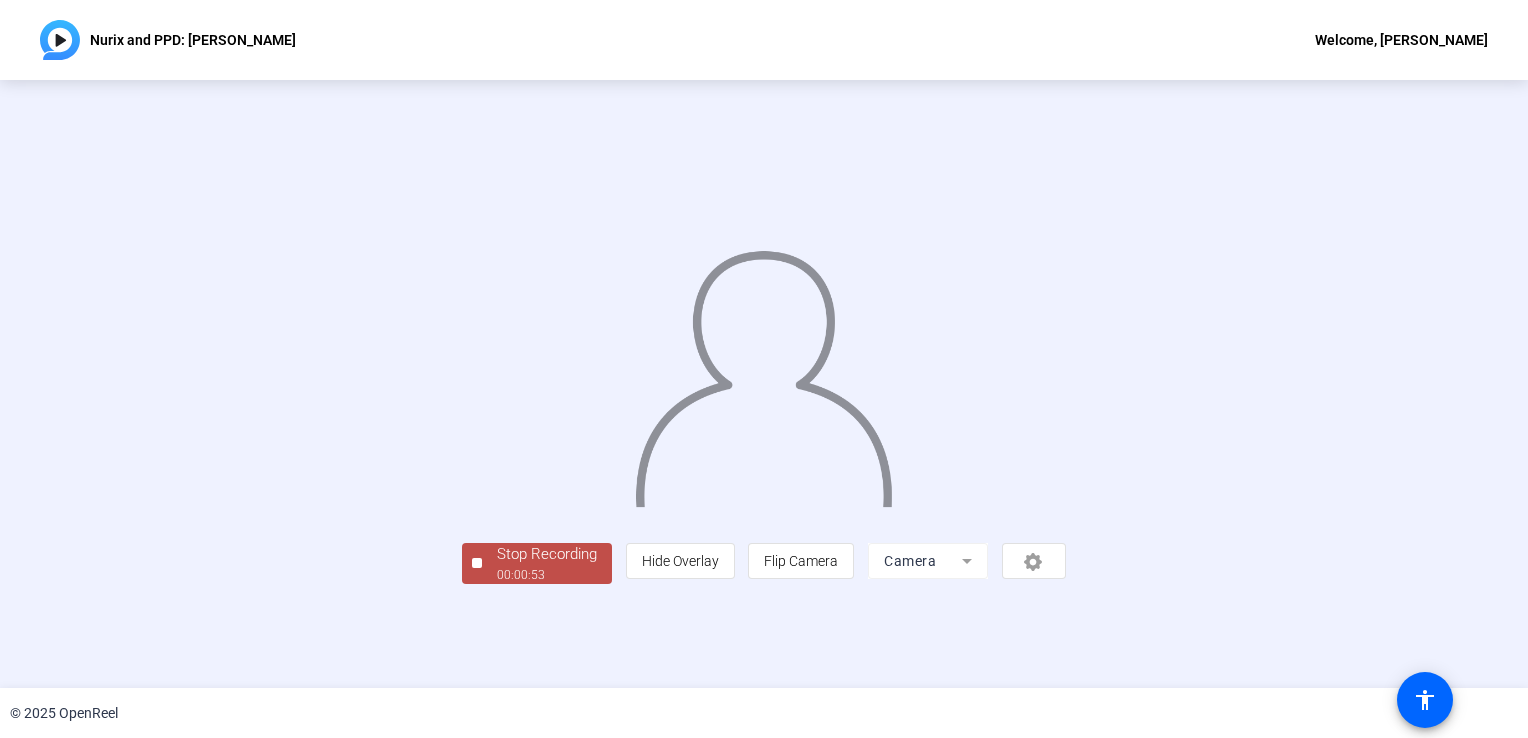 click on "Stop Recording" 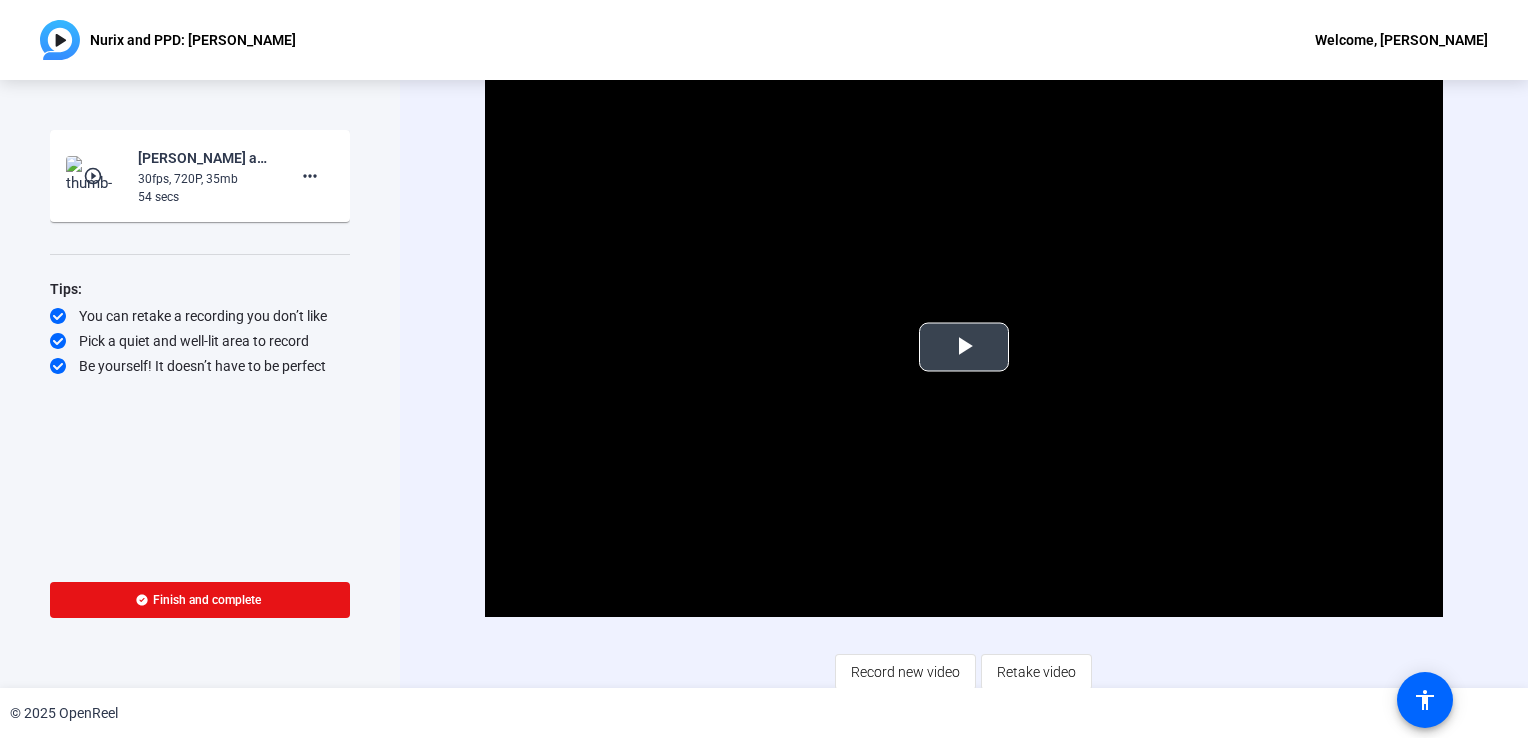 click at bounding box center (964, 347) 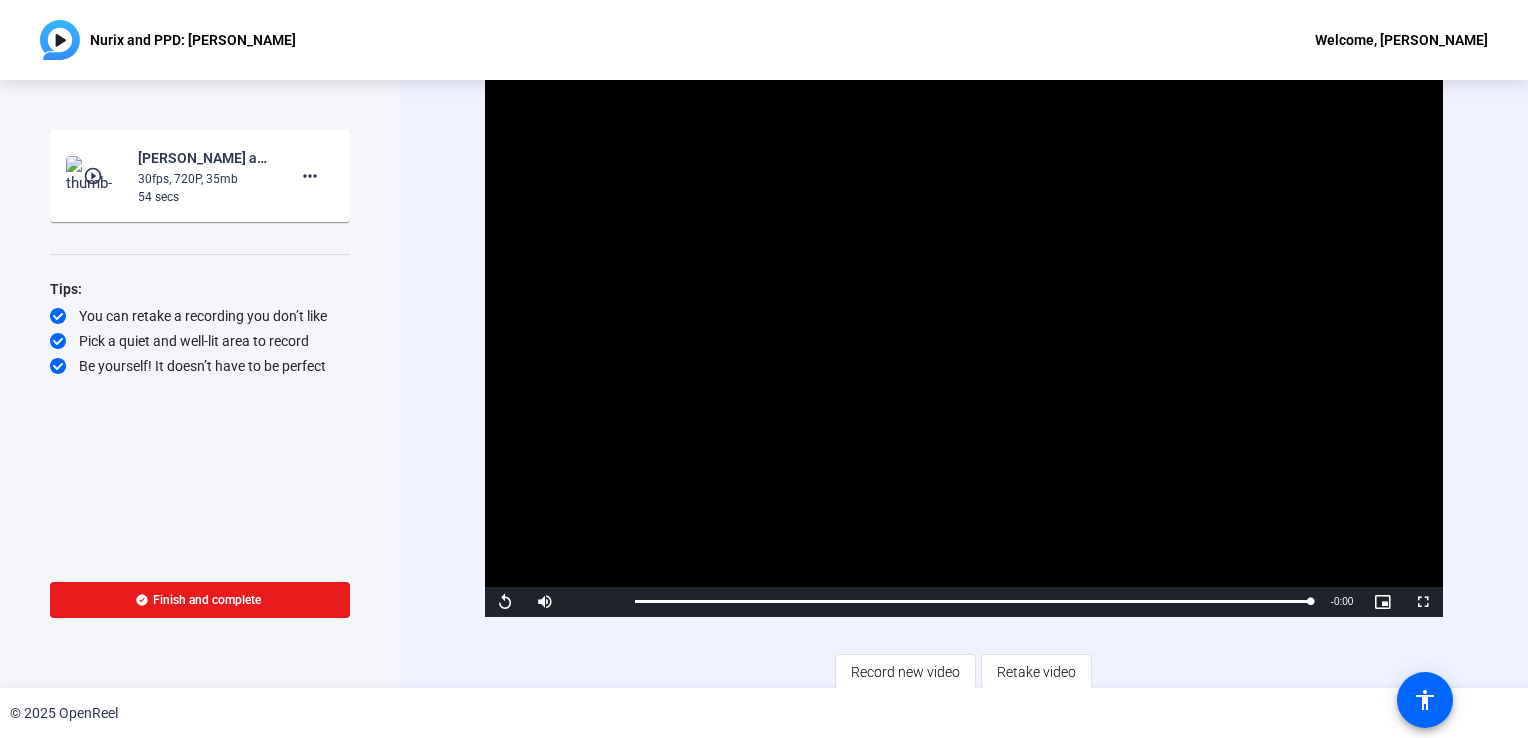 click on "Finish and complete" 